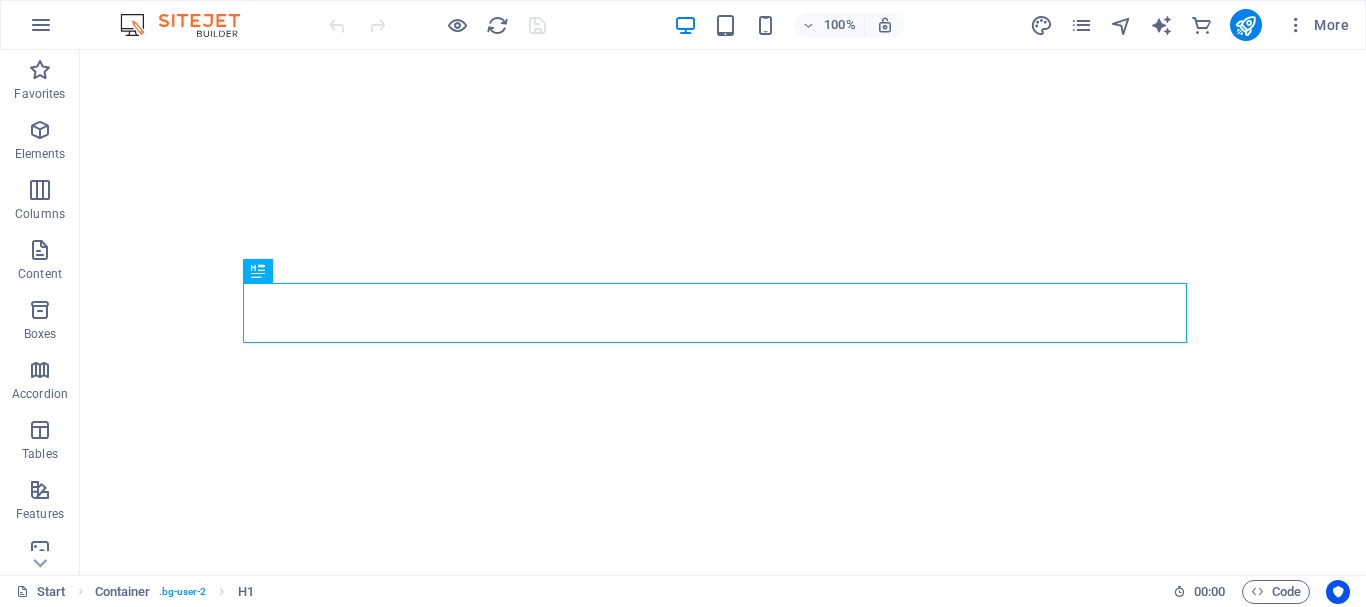 scroll, scrollTop: 0, scrollLeft: 0, axis: both 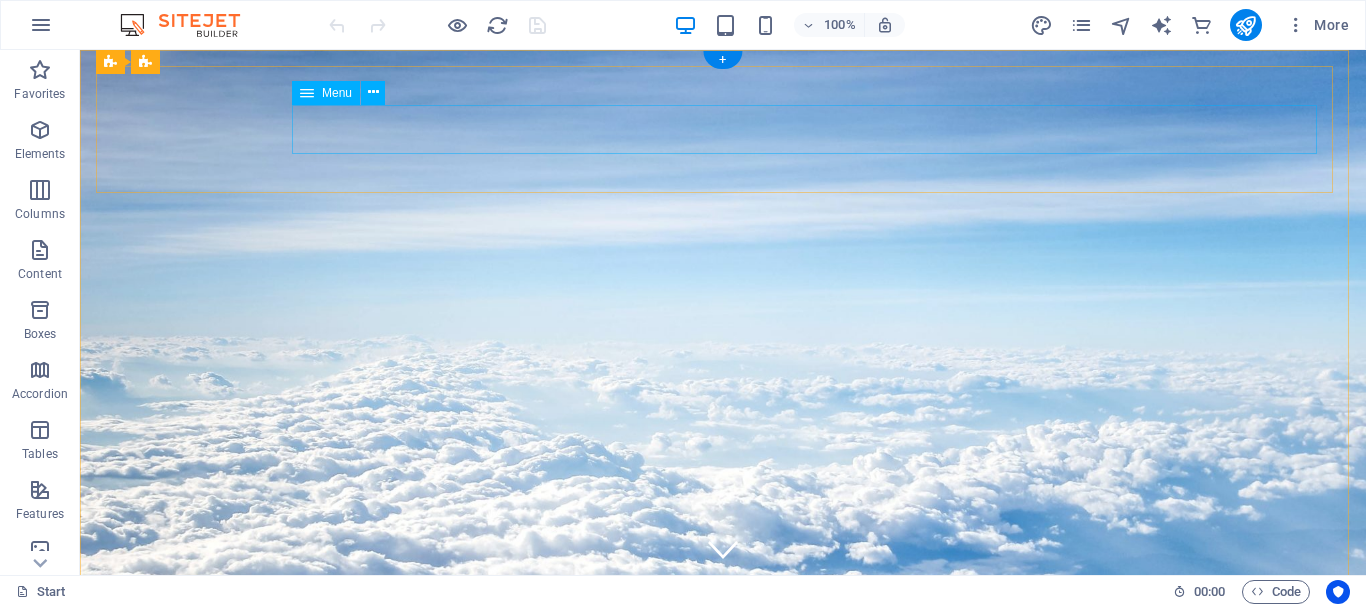 click on "Start Destinations Monthly Specials All Destinations Our promises to you Partners Contact" at bounding box center (723, 903) 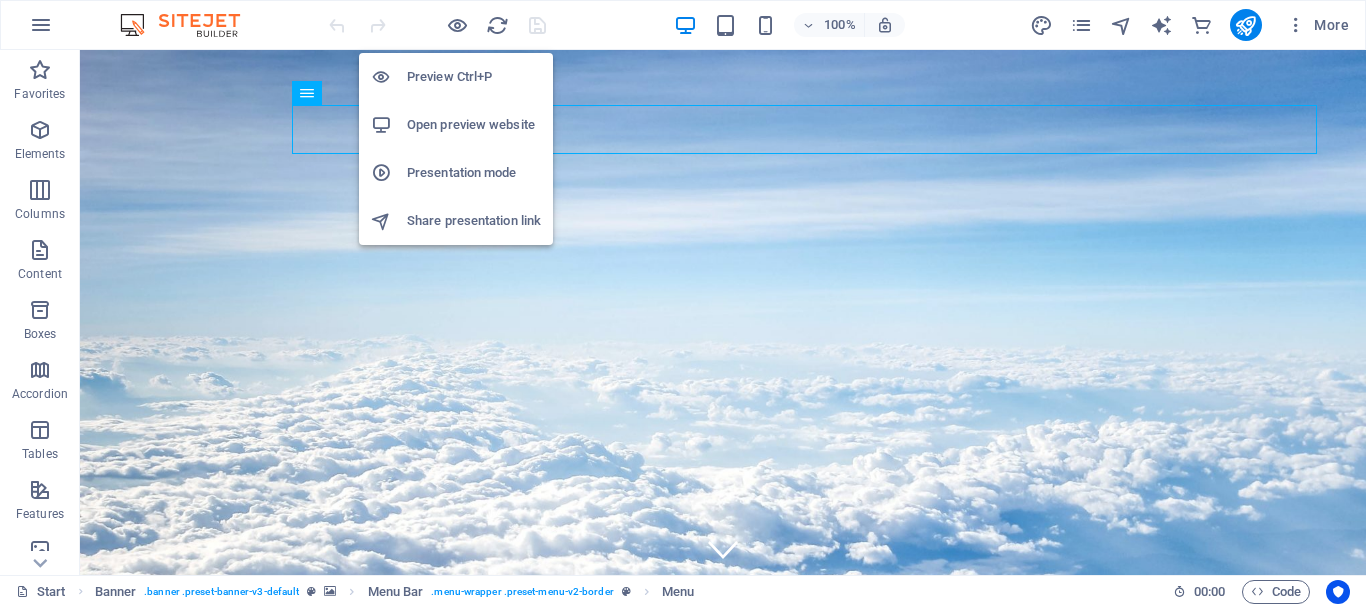 click on "Presentation mode" at bounding box center (474, 173) 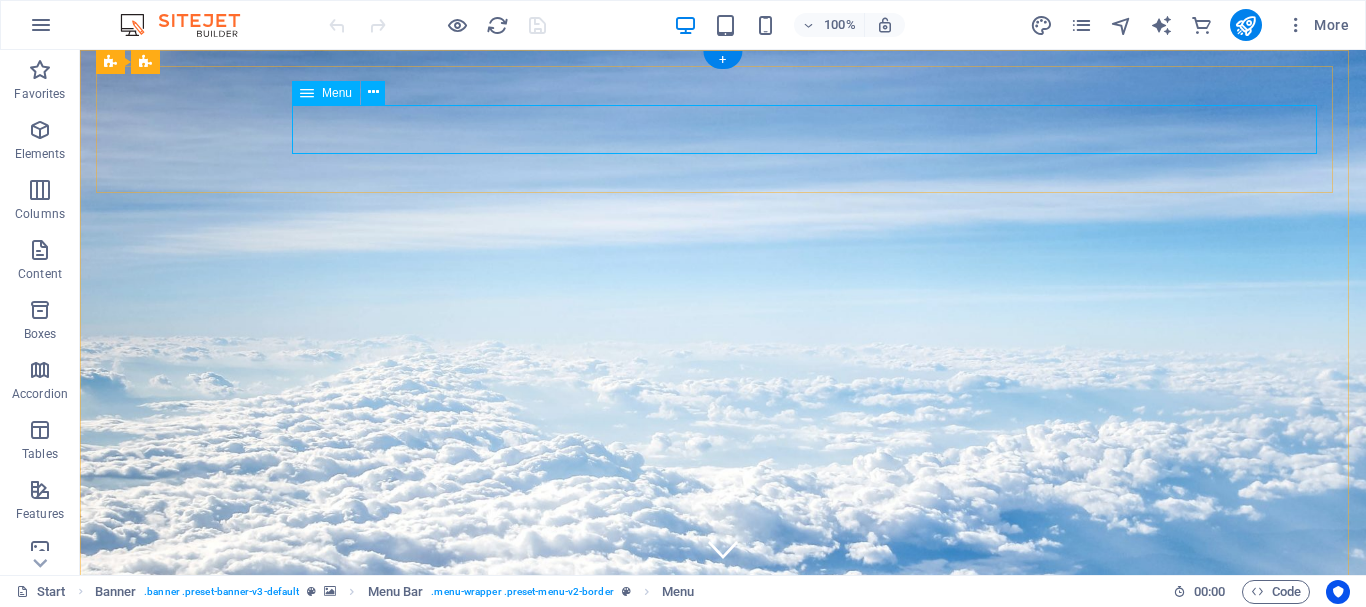 click on "Start Destinations Monthly Specials All Destinations Our promises to you Partners Contact" at bounding box center [723, 903] 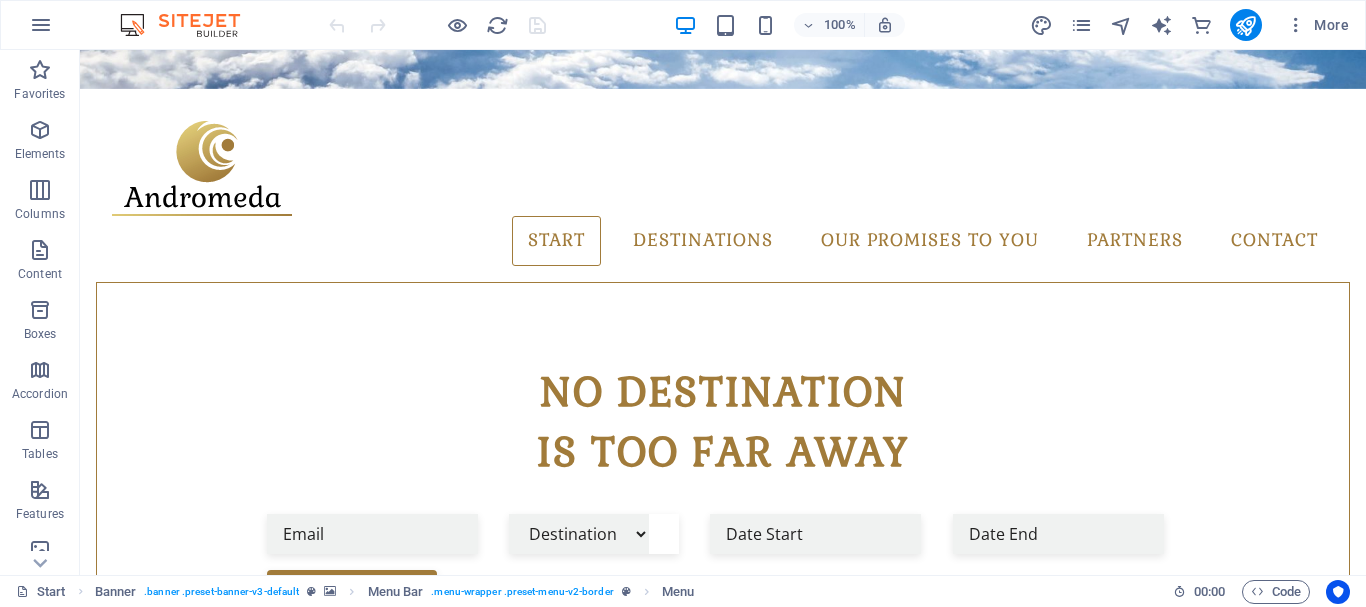 scroll, scrollTop: 690, scrollLeft: 0, axis: vertical 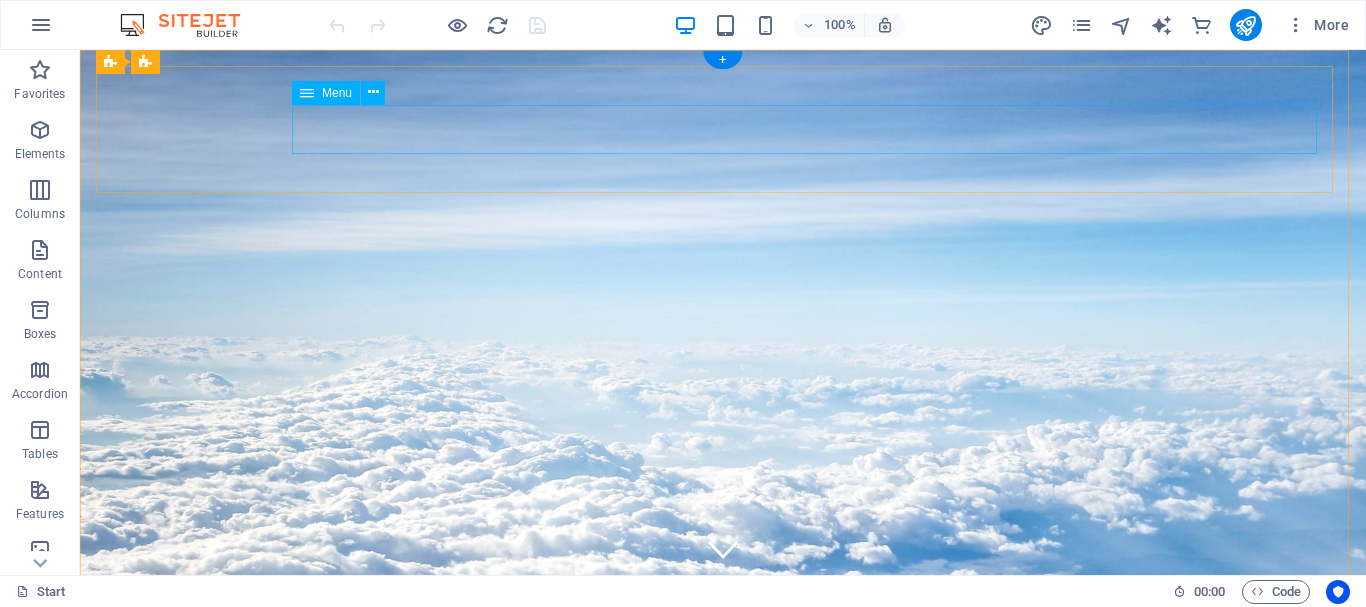 click on "Start Destinations Monthly Specials All Destinations Our promises to you Partners Contact" at bounding box center (723, 903) 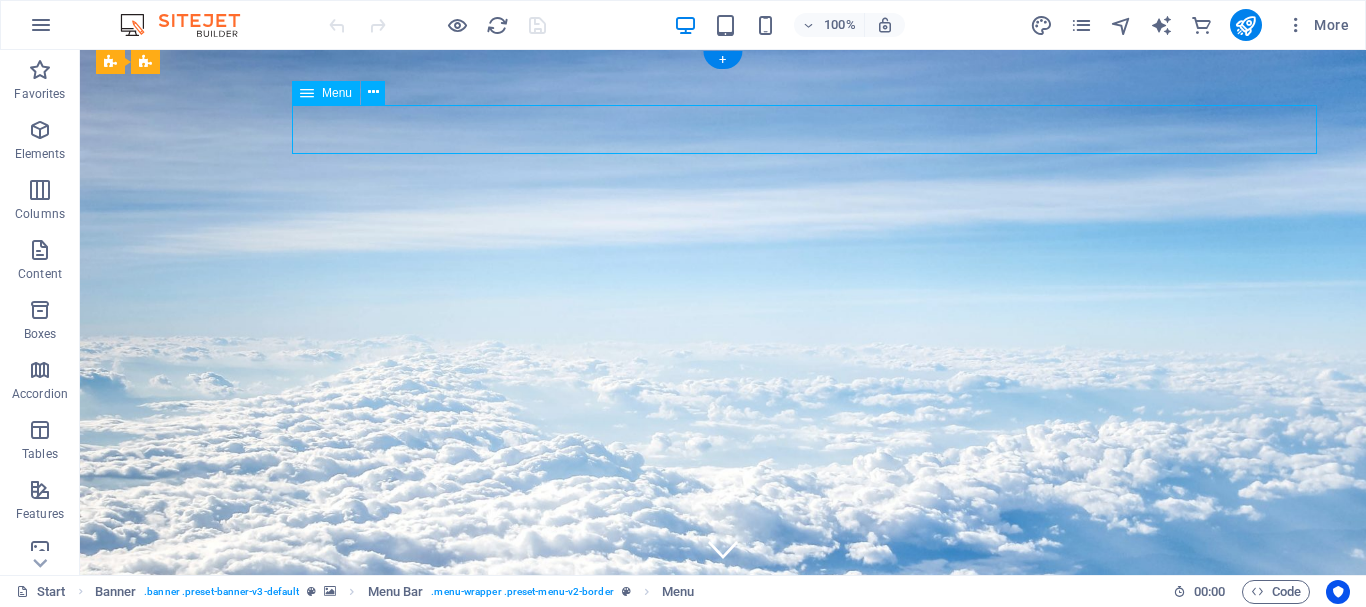 click on "Start Destinations Monthly Specials All Destinations Our promises to you Partners Contact" at bounding box center [723, 903] 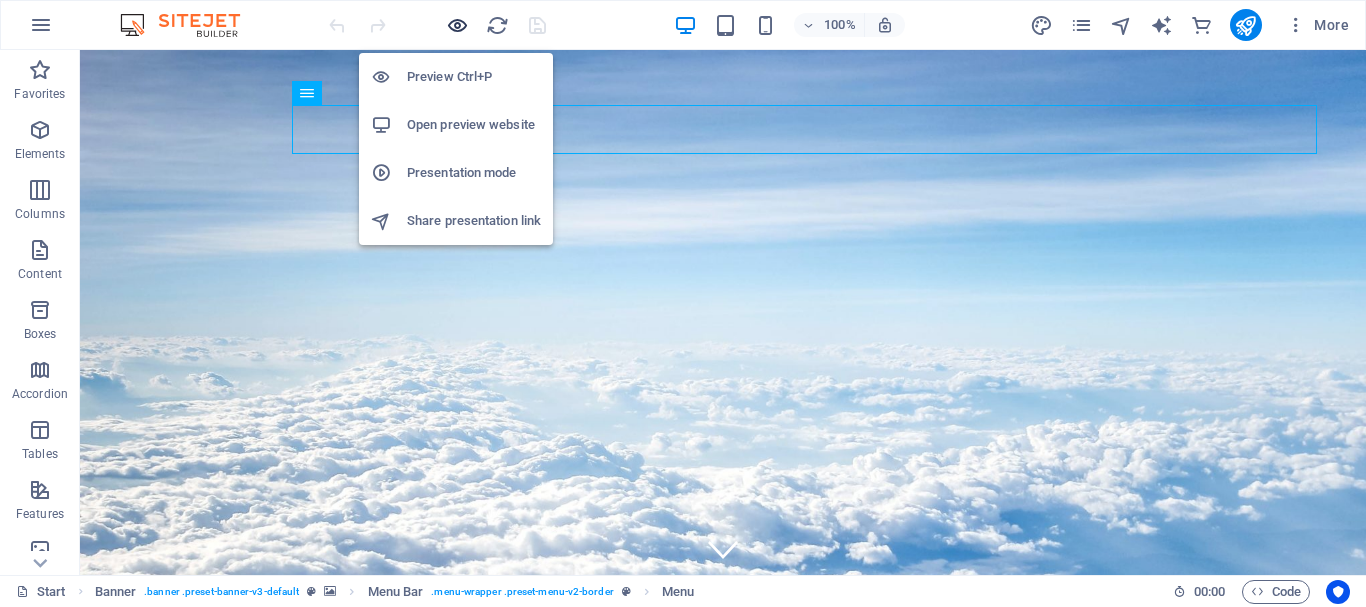 click at bounding box center (457, 25) 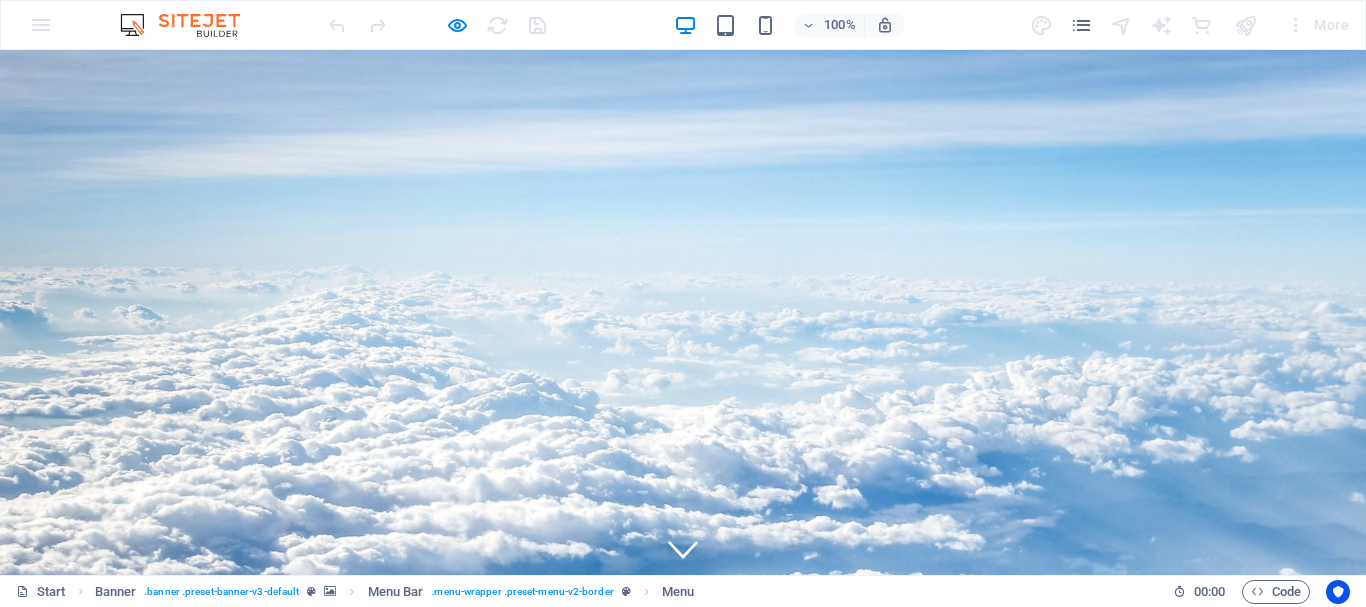 click on "Destinations" at bounding box center (703, 772) 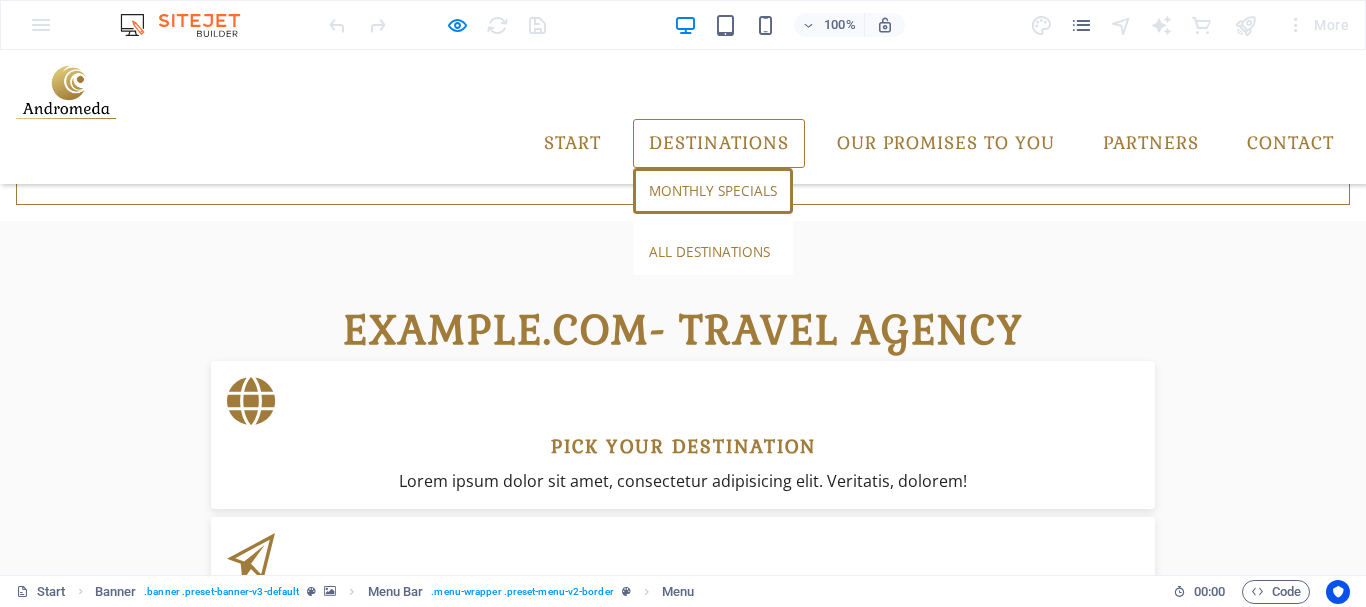 scroll, scrollTop: 858, scrollLeft: 0, axis: vertical 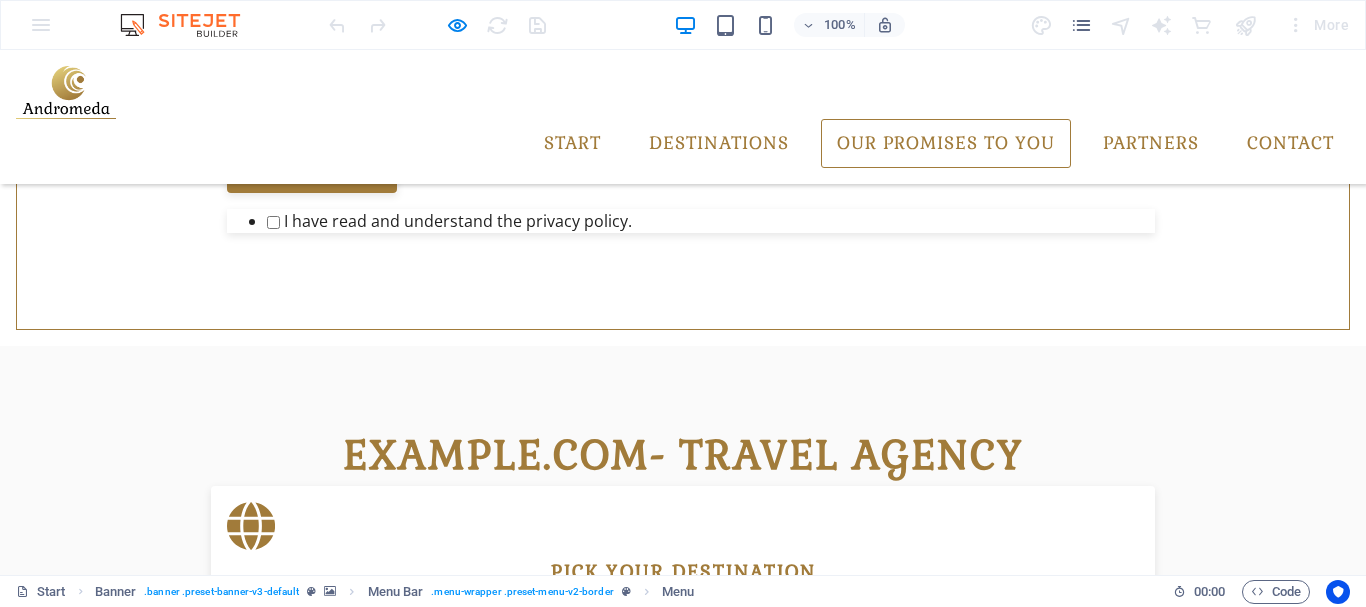 click on "Our promises to you" at bounding box center [946, 144] 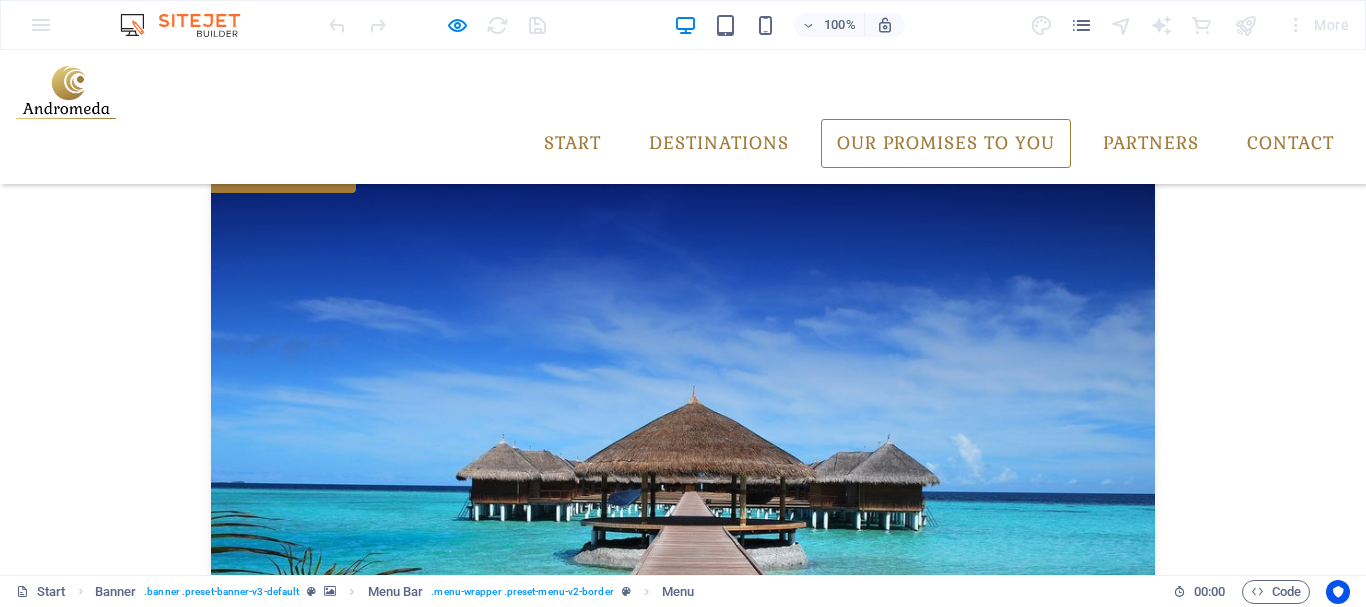 scroll, scrollTop: 2081, scrollLeft: 0, axis: vertical 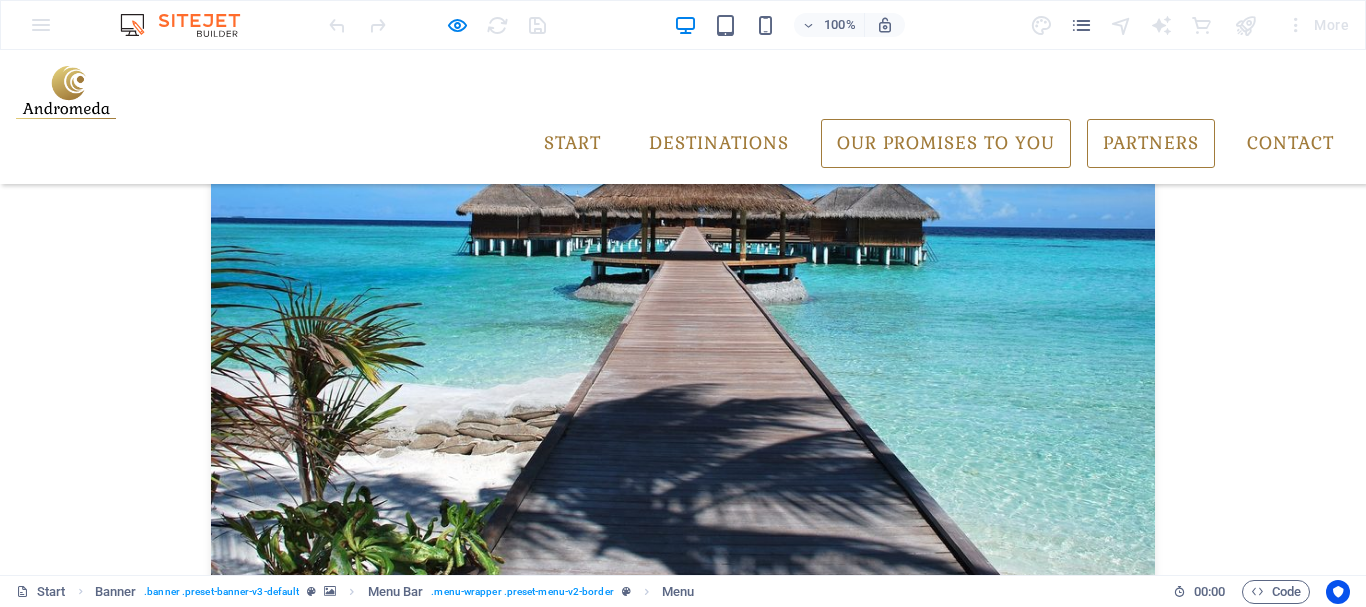 click on "Partners" at bounding box center (1151, 144) 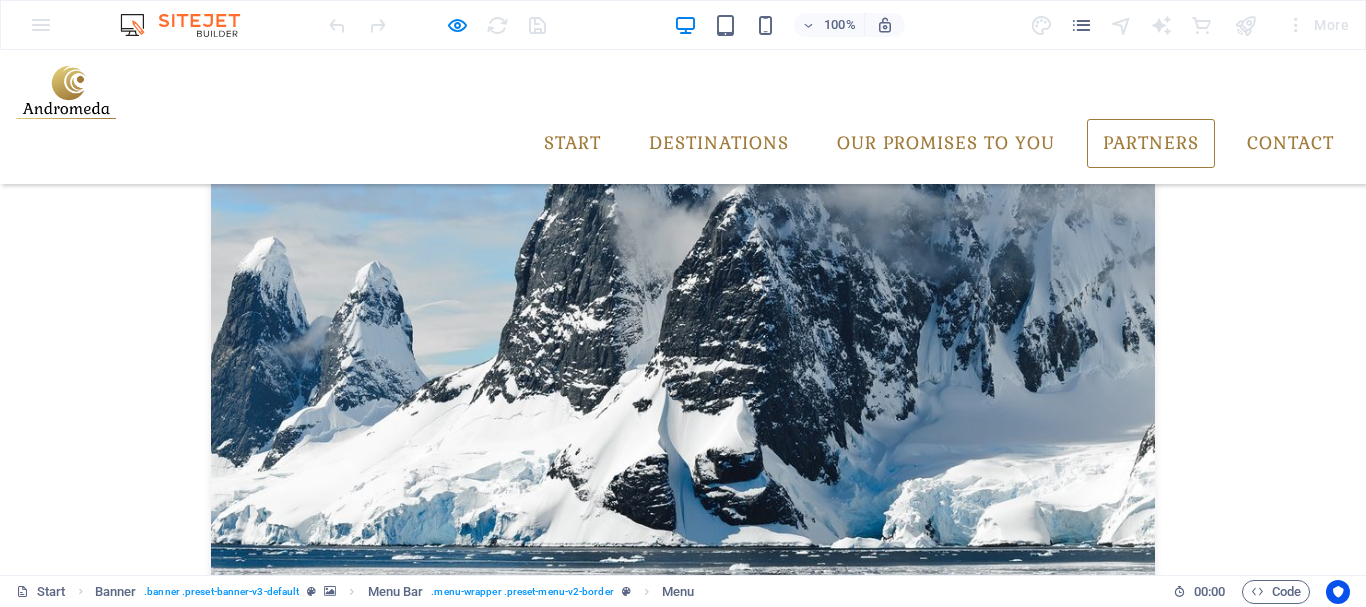 scroll, scrollTop: 3086, scrollLeft: 0, axis: vertical 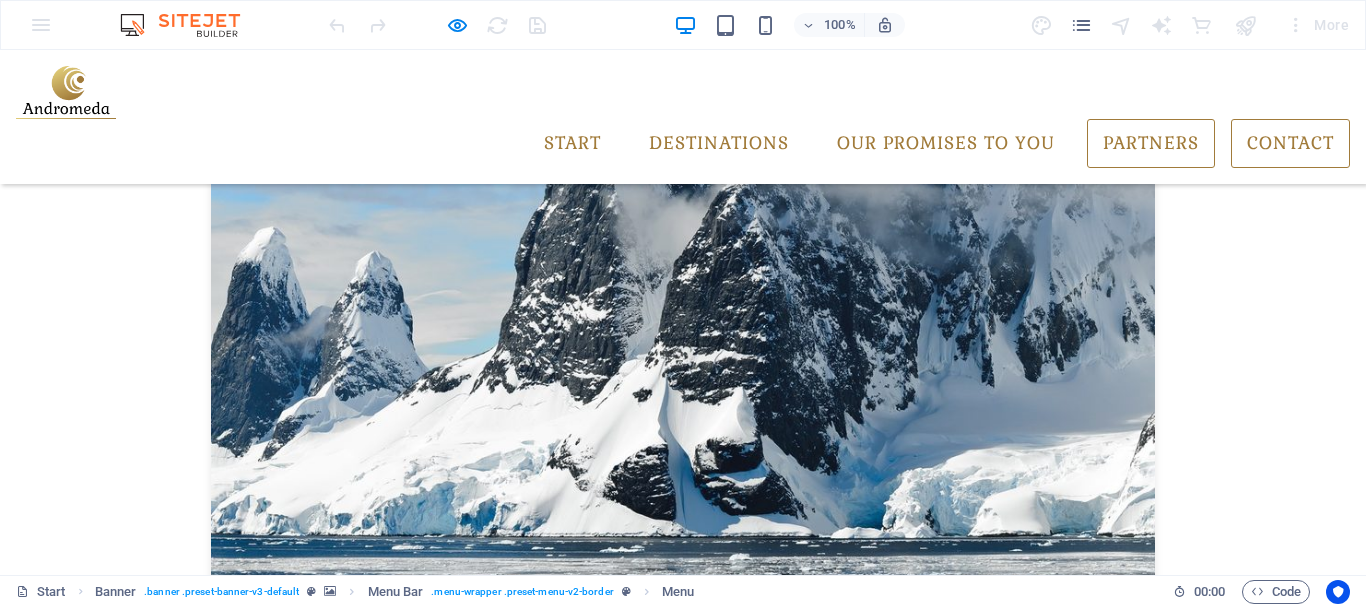 click on "Contact" at bounding box center [1290, 144] 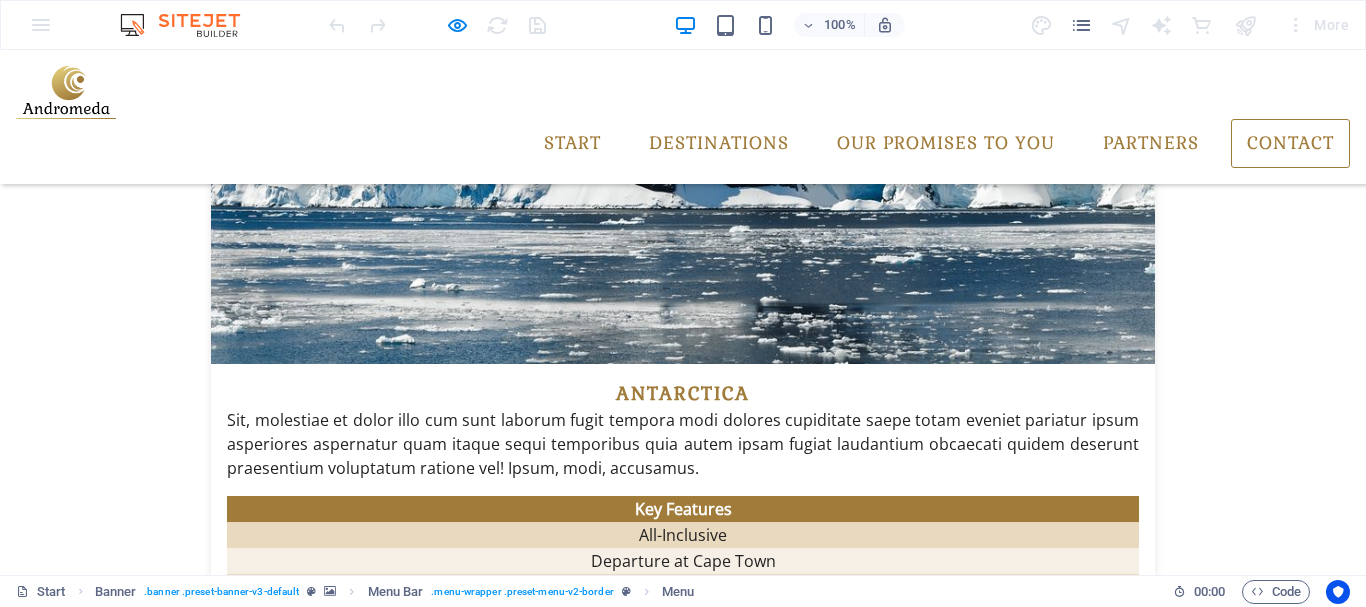 scroll, scrollTop: 3421, scrollLeft: 0, axis: vertical 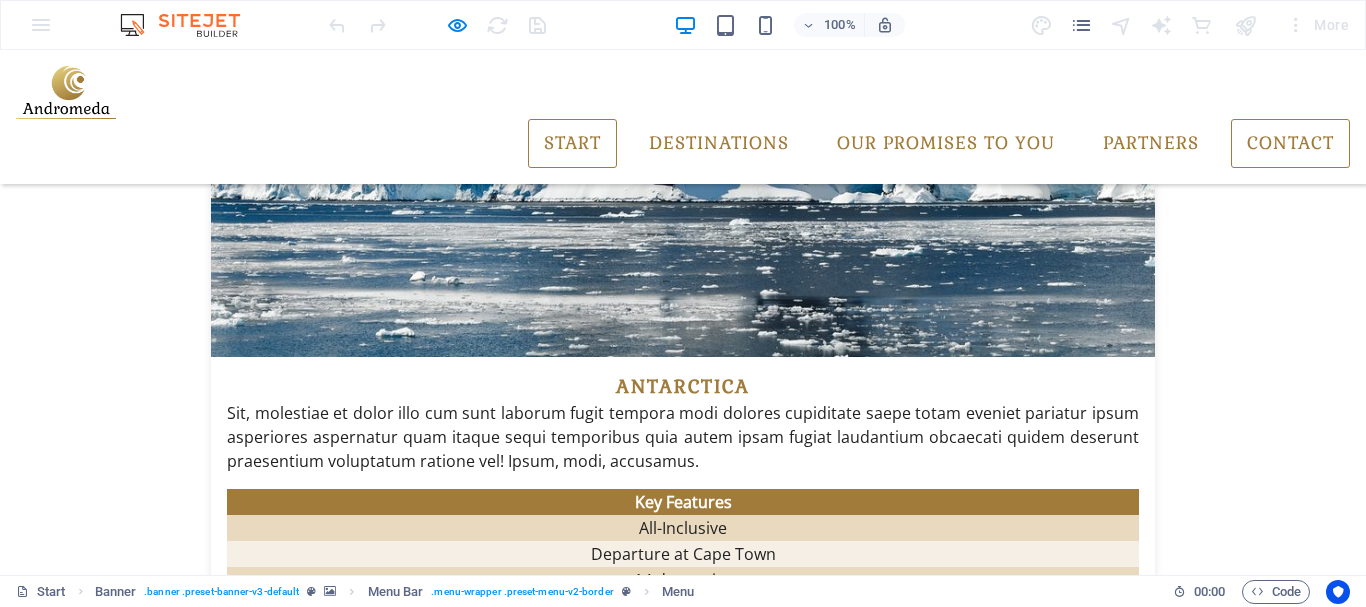 click on "Start" at bounding box center (572, 144) 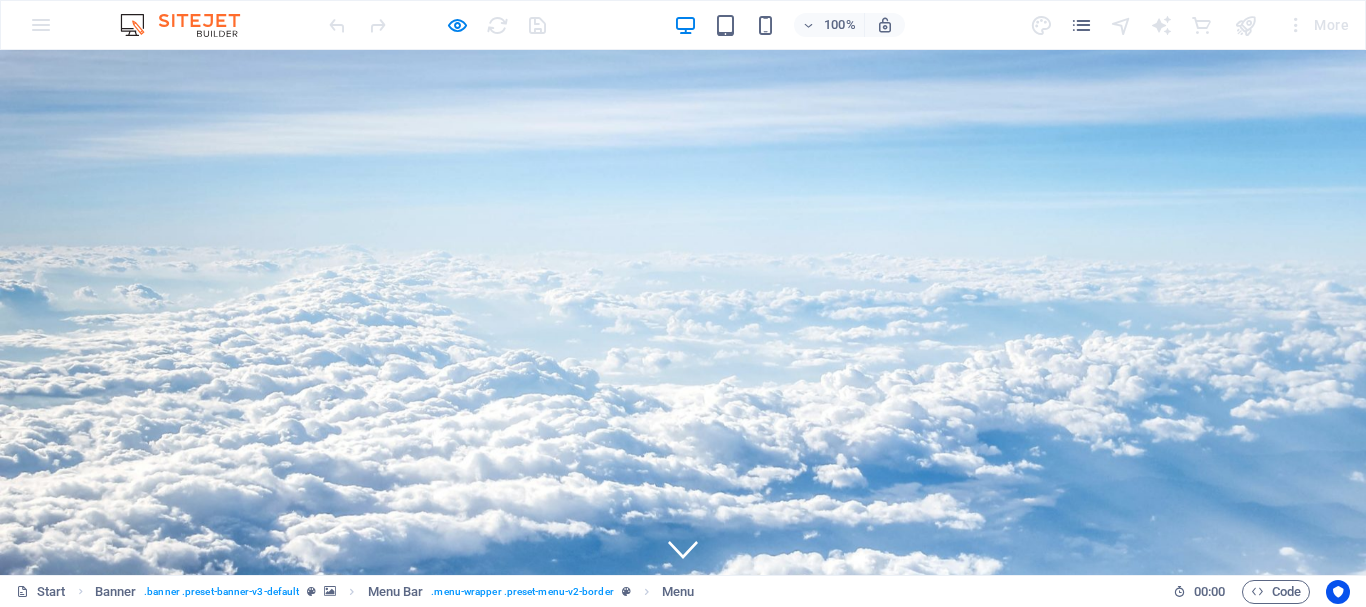 scroll, scrollTop: 143, scrollLeft: 0, axis: vertical 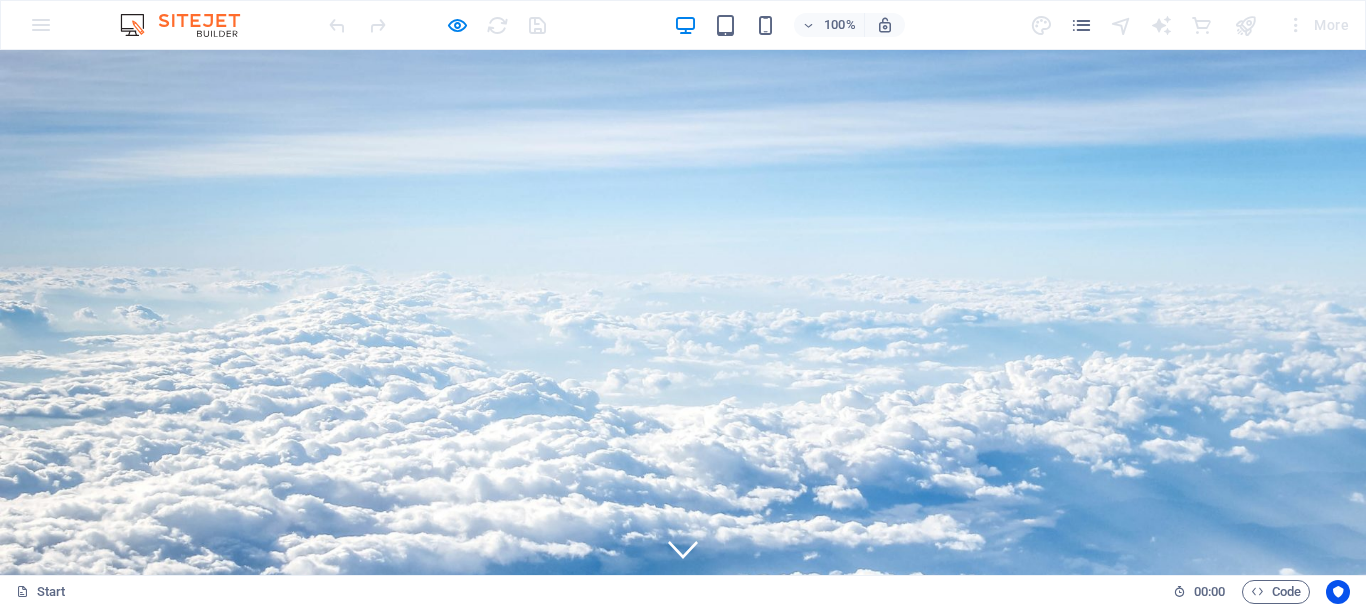 click 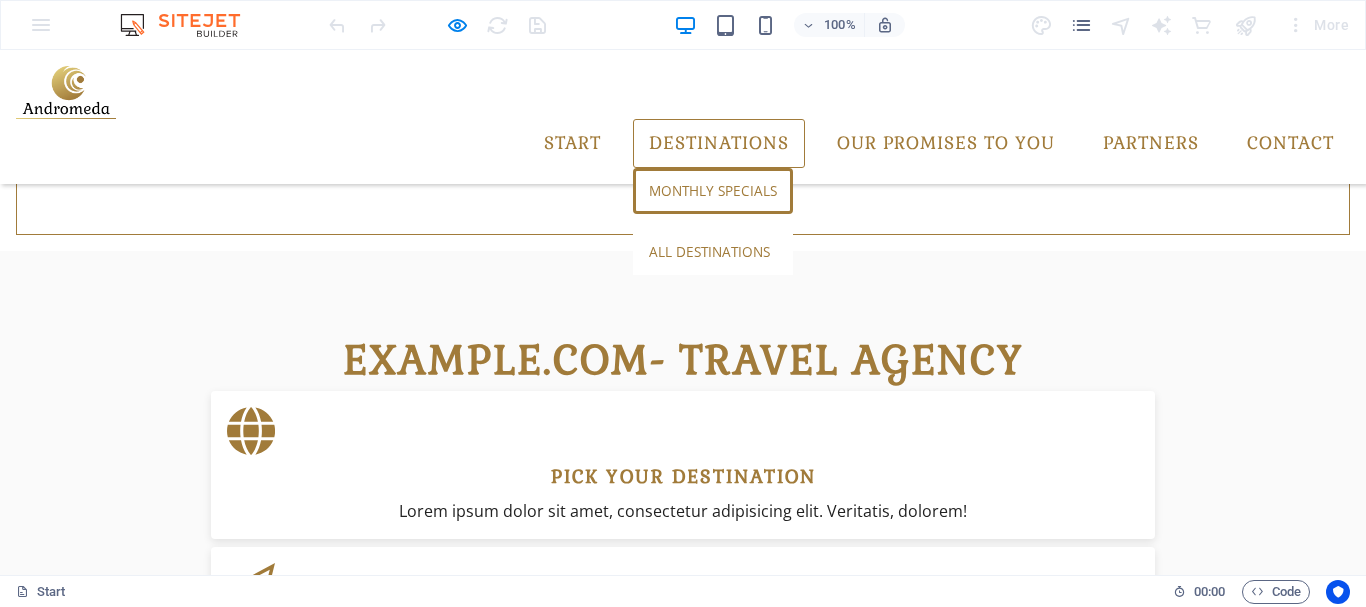 scroll, scrollTop: 858, scrollLeft: 0, axis: vertical 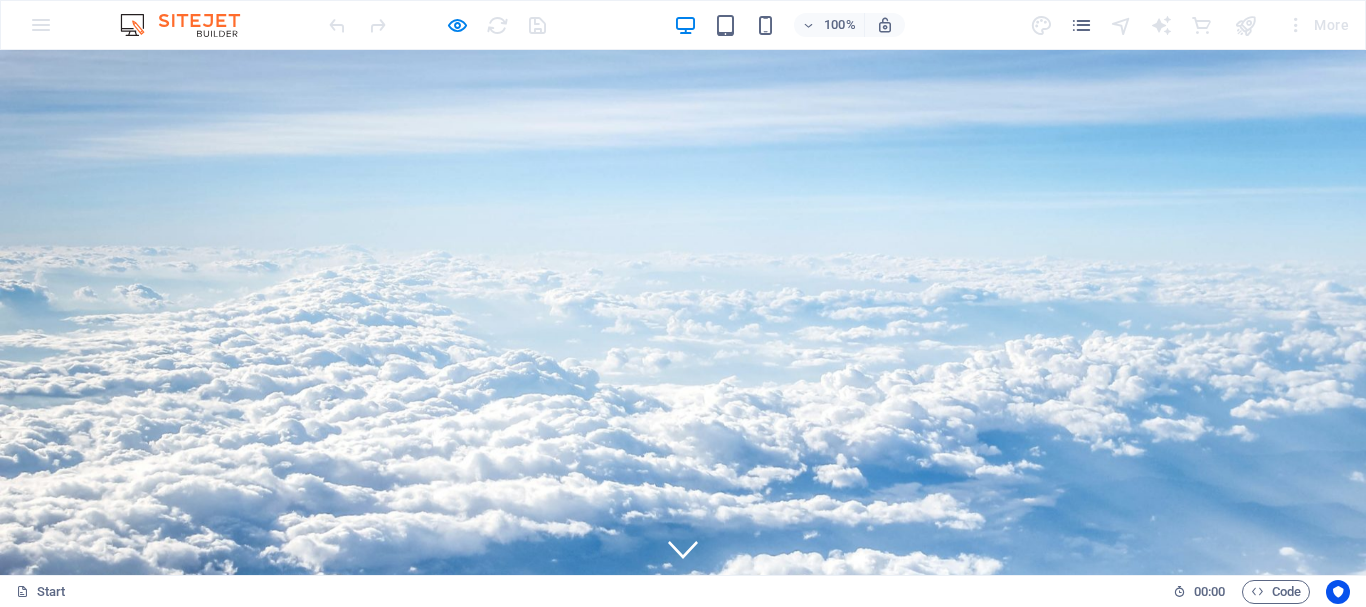 click on "100% More" at bounding box center [683, 25] 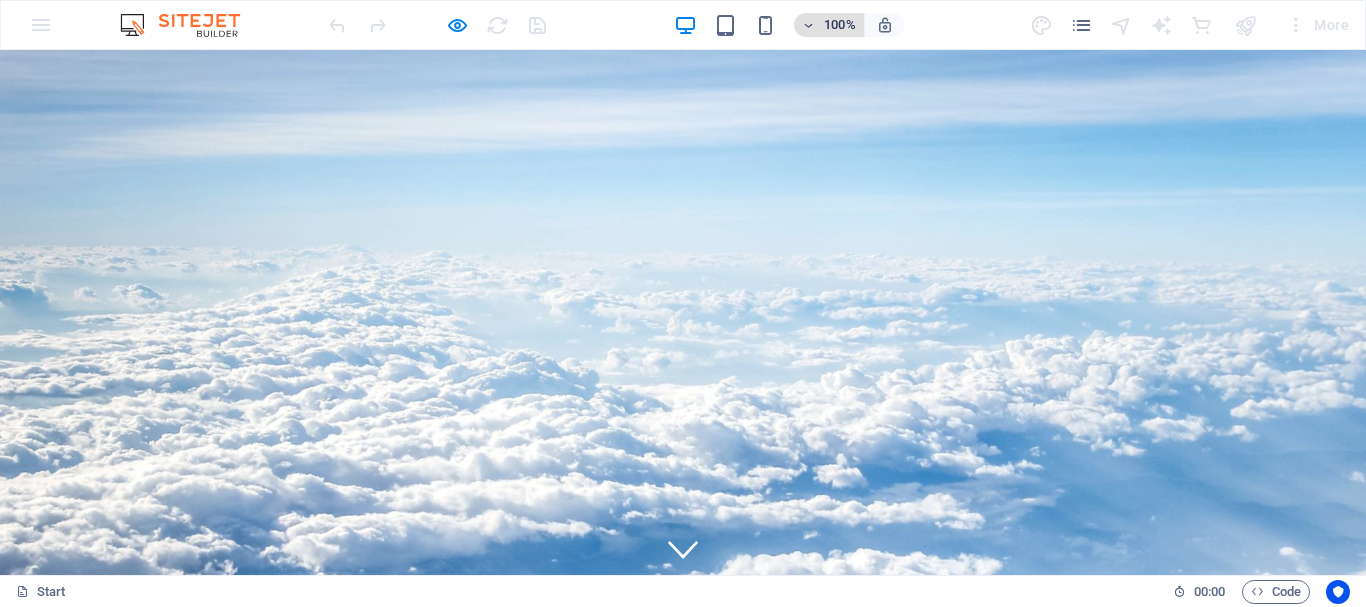 click on "100%" at bounding box center (840, 25) 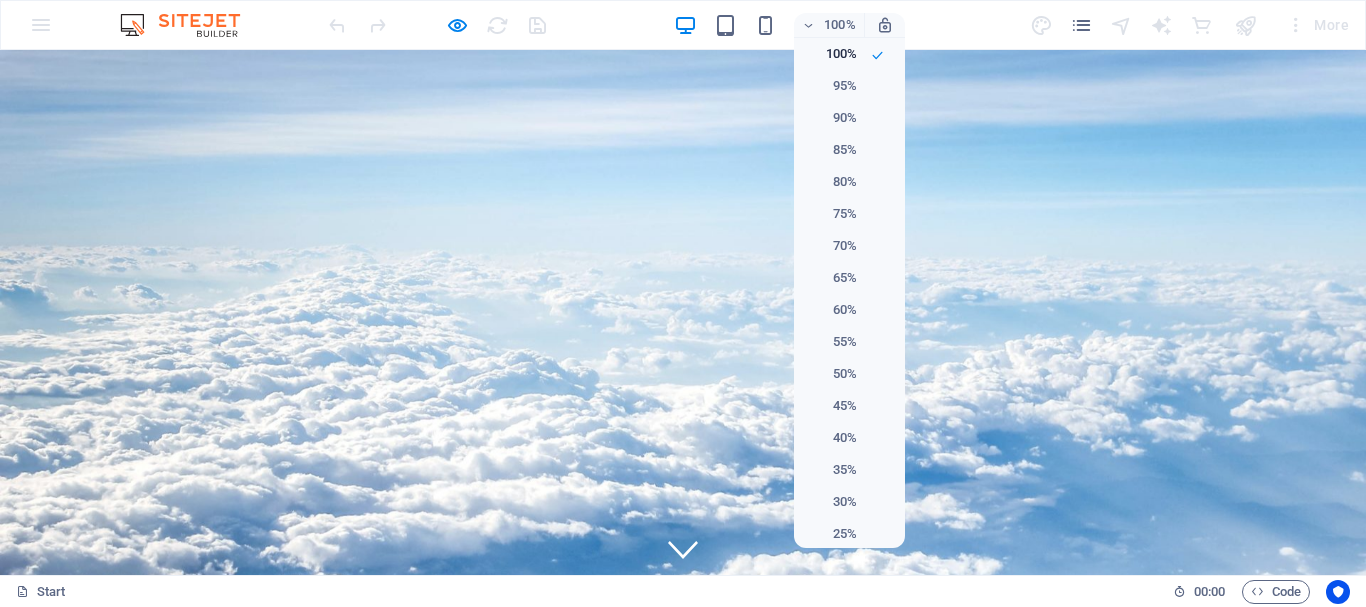 click at bounding box center [683, 303] 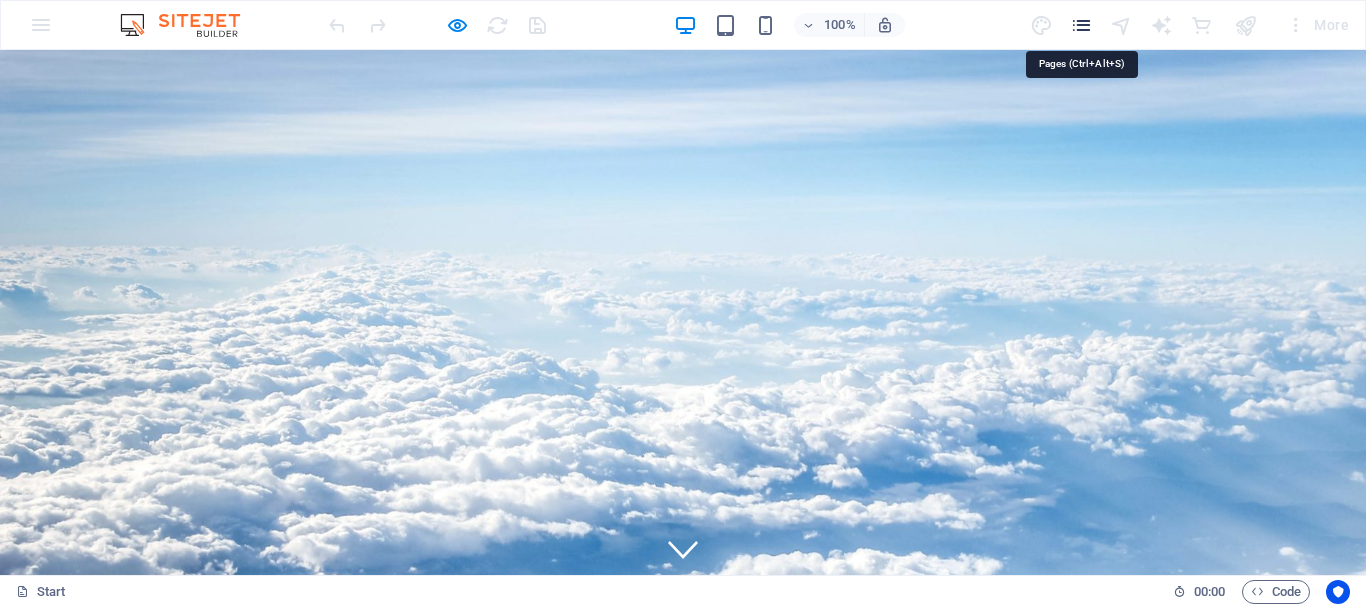 click at bounding box center (1081, 25) 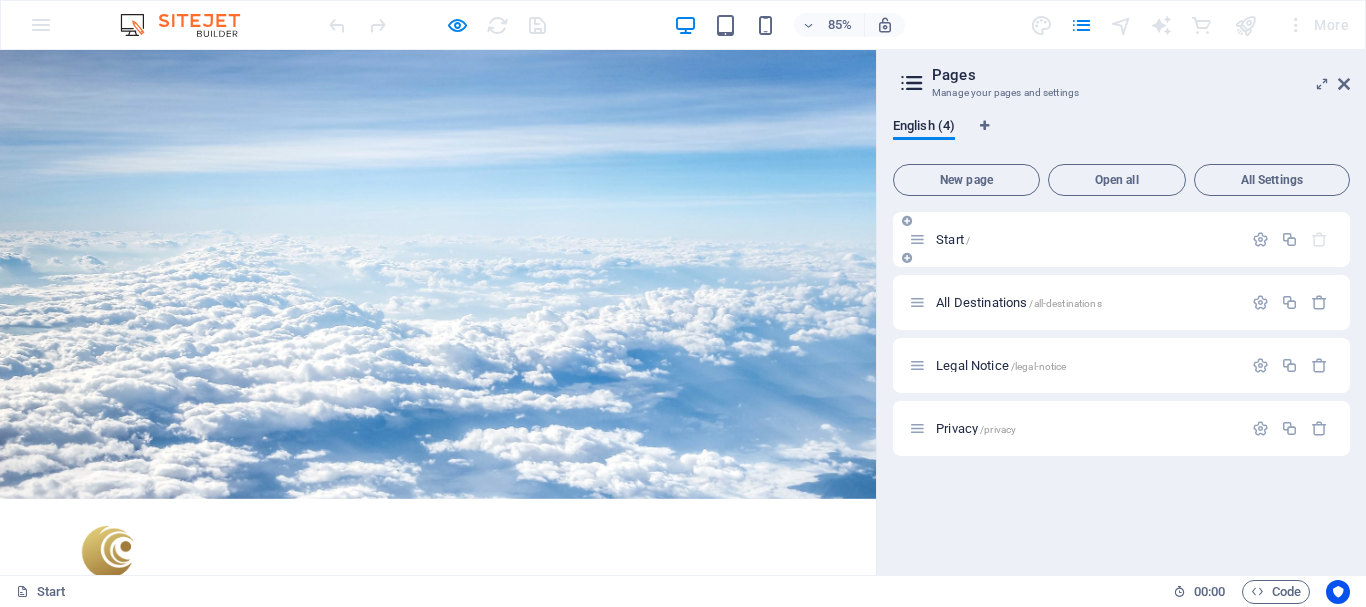 click on "Start /" at bounding box center (1086, 239) 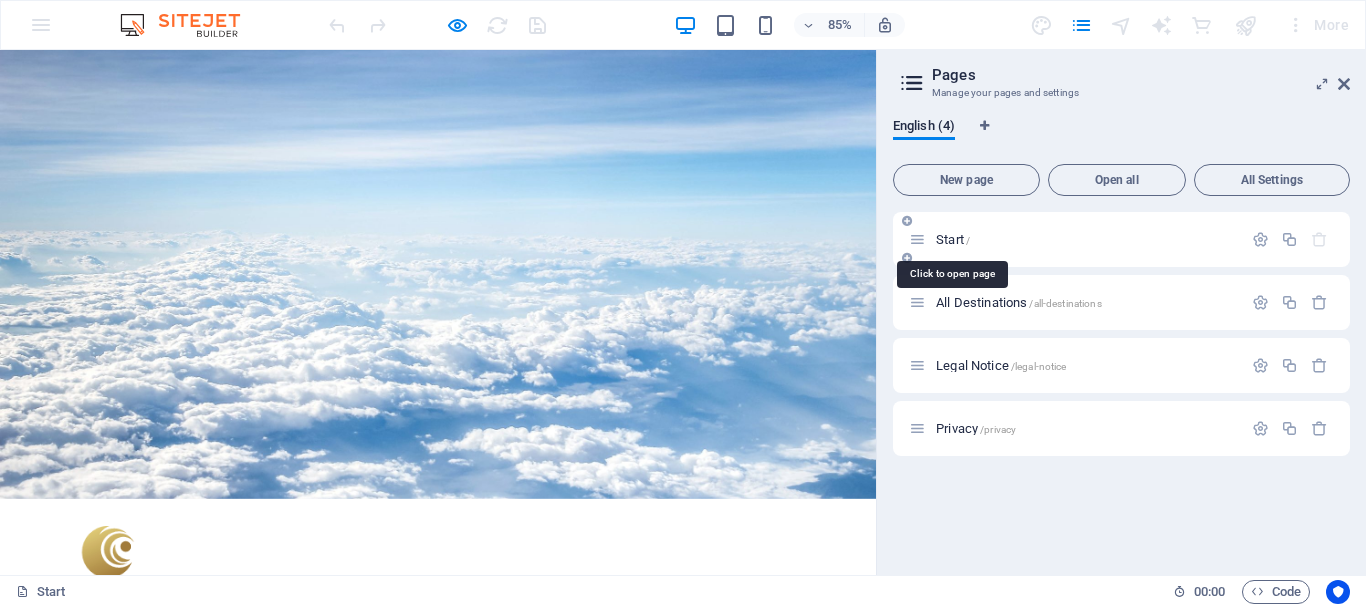 click on "Start /" at bounding box center [953, 239] 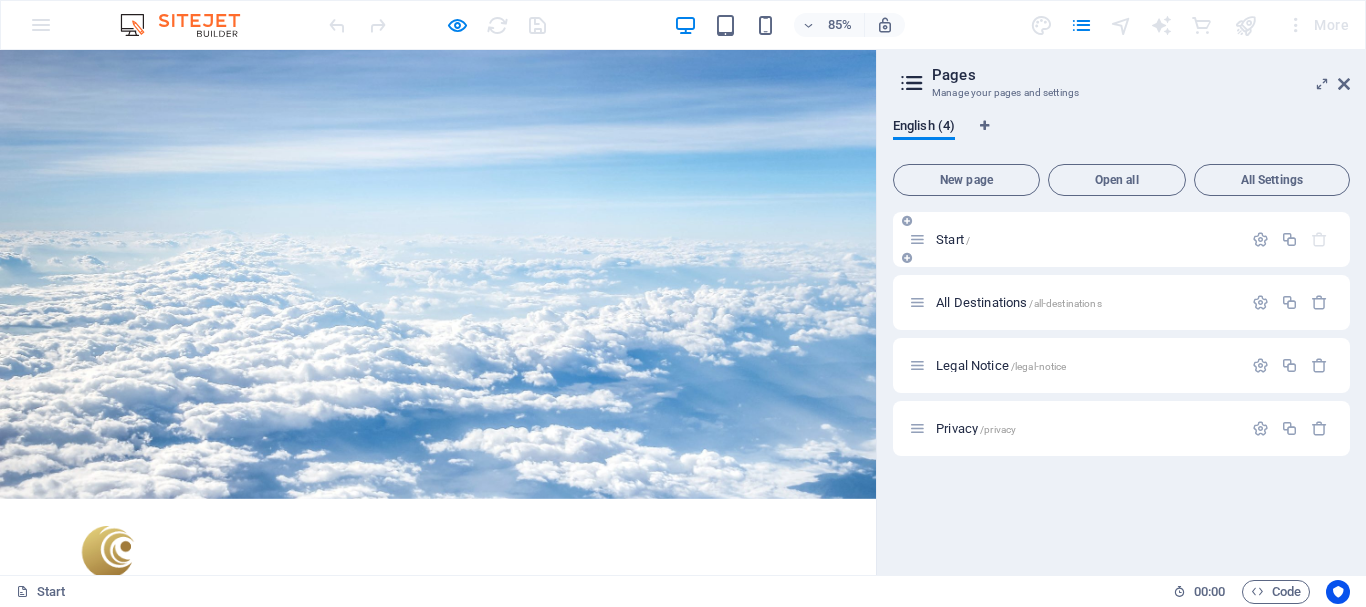 click at bounding box center (917, 239) 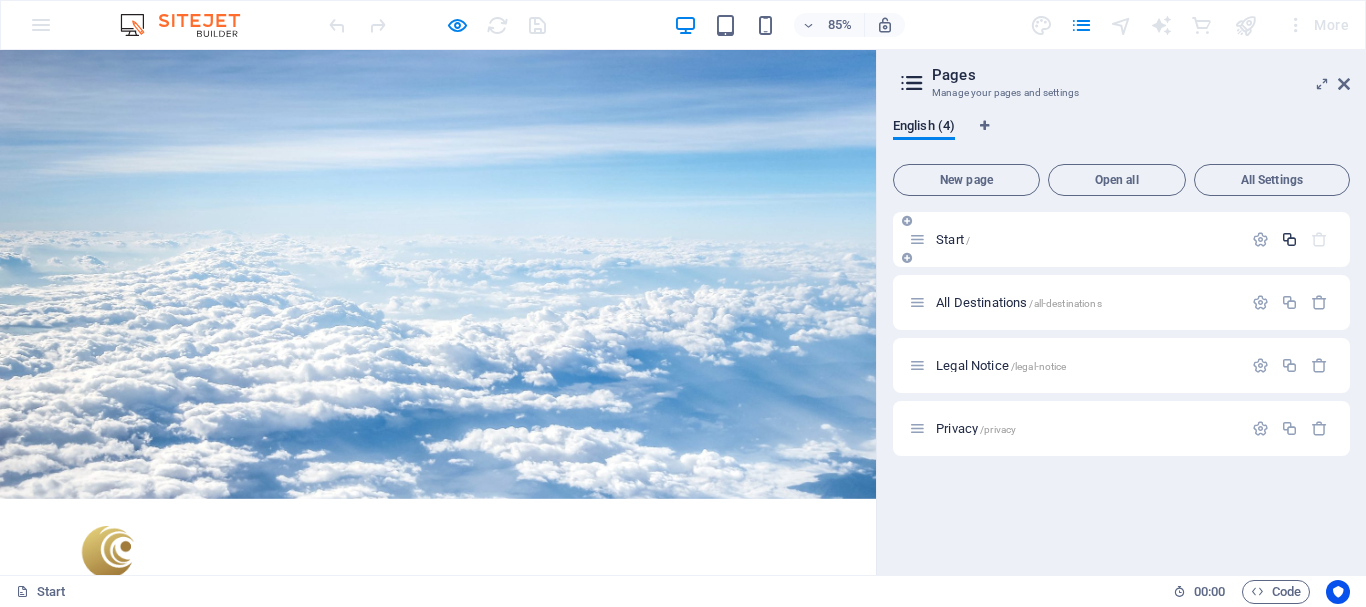 click at bounding box center [1289, 239] 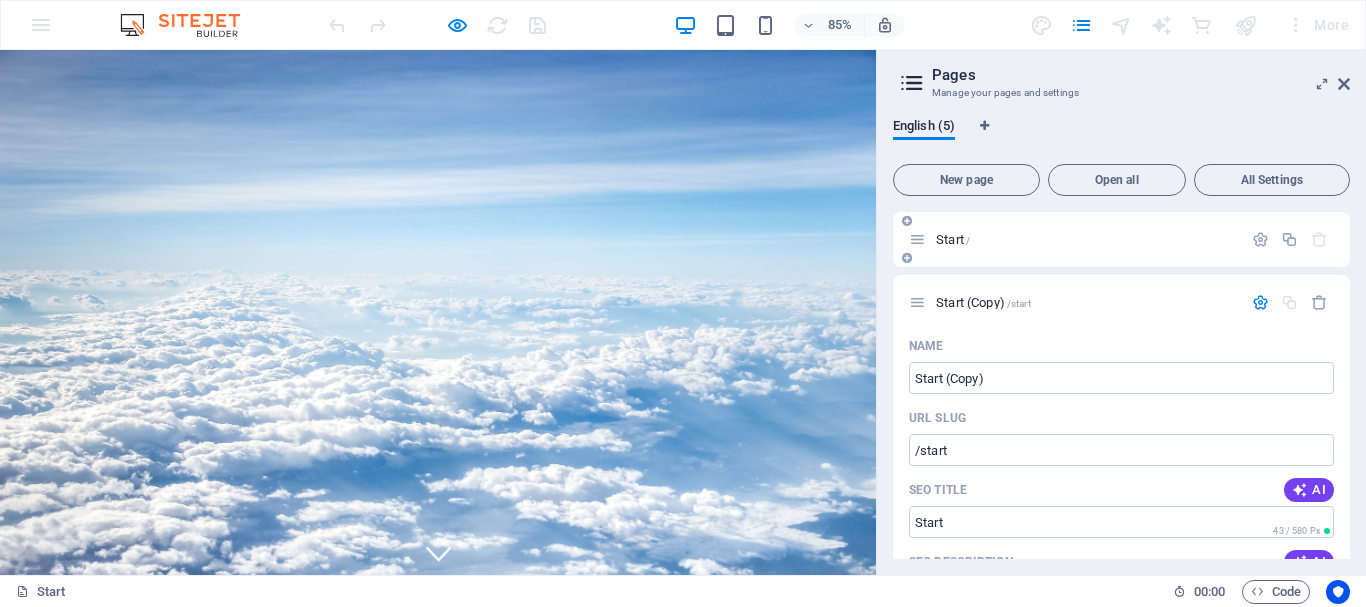 click on "Start /" at bounding box center [1121, 239] 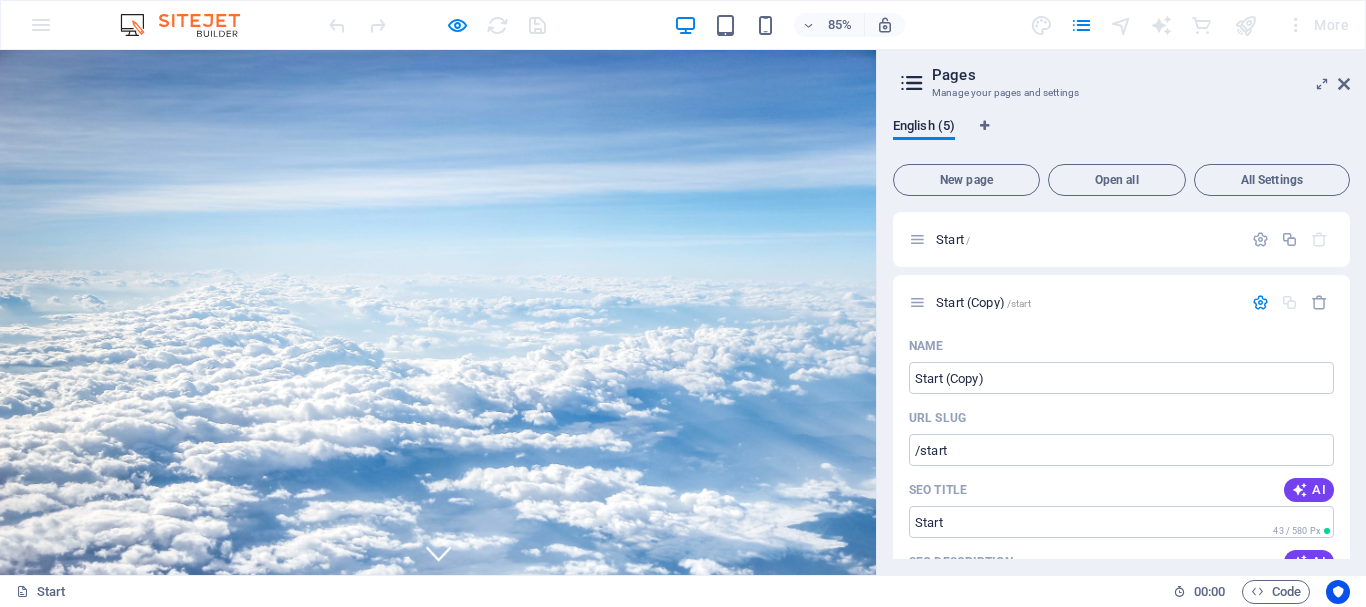click on "No destination" at bounding box center (516, 974) 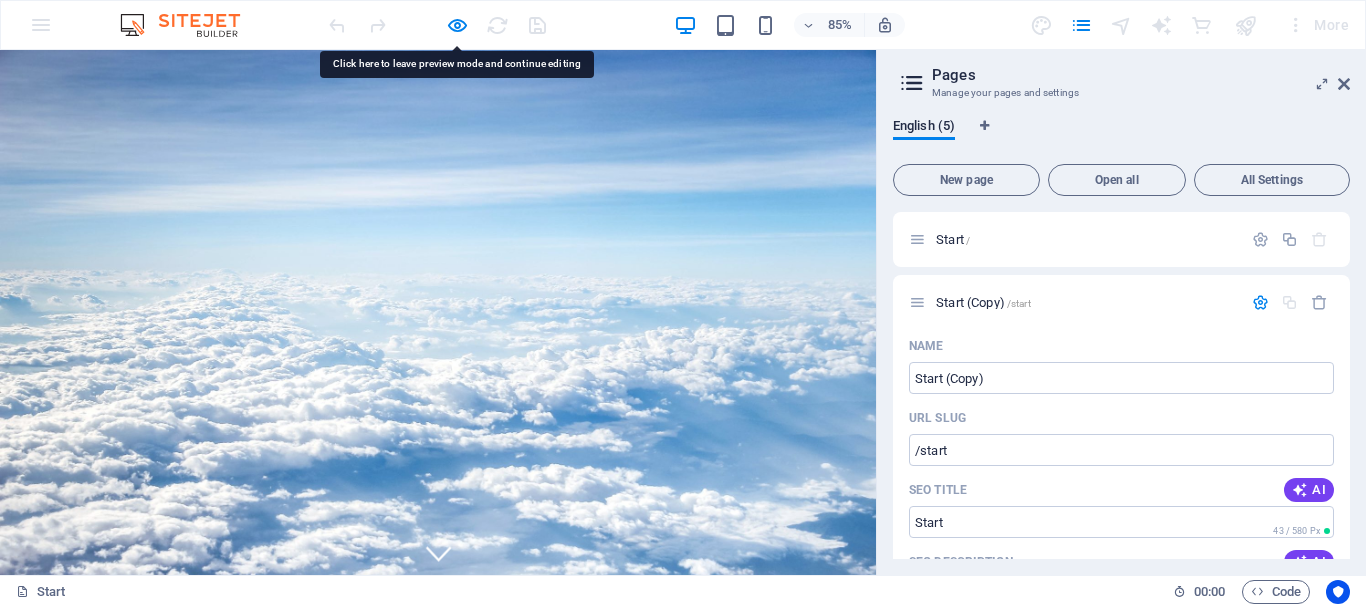 click on "No destination" at bounding box center (516, 974) 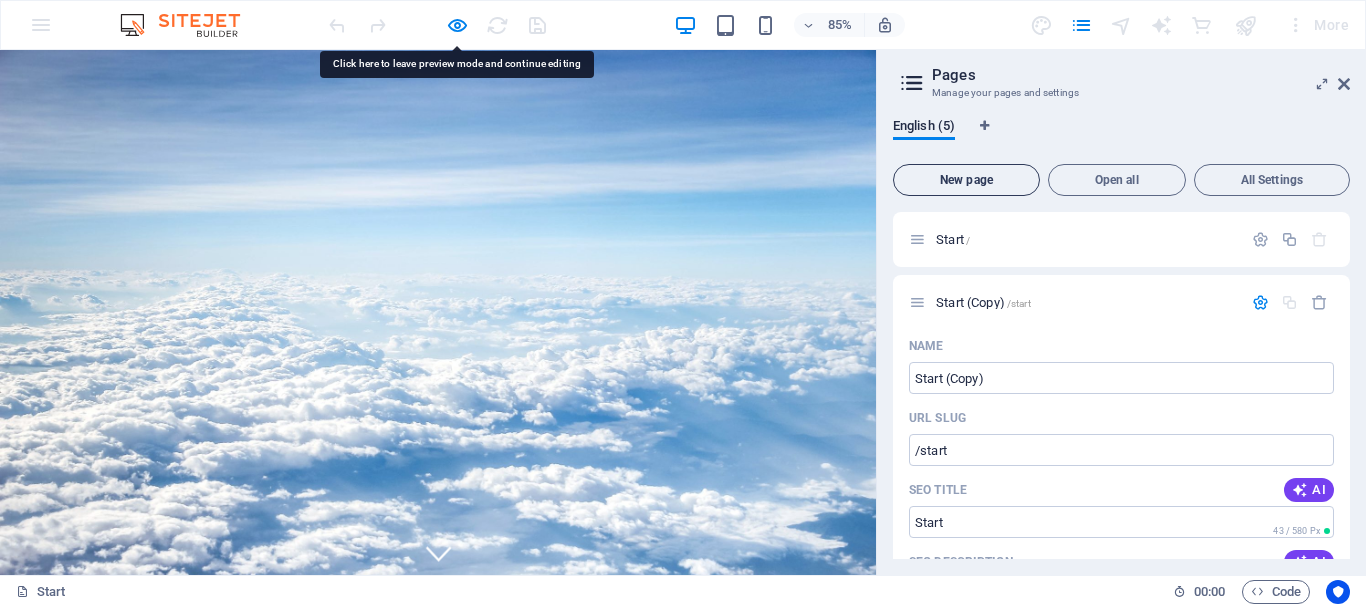 click on "New page" at bounding box center (966, 180) 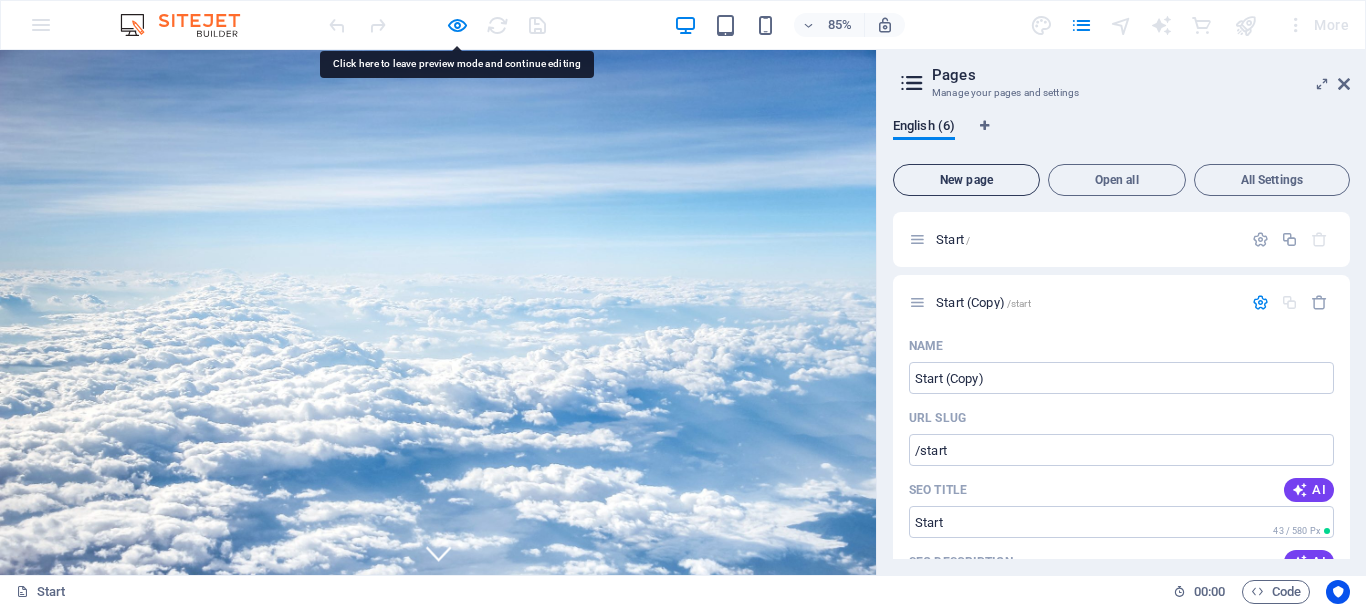 scroll, scrollTop: 990, scrollLeft: 0, axis: vertical 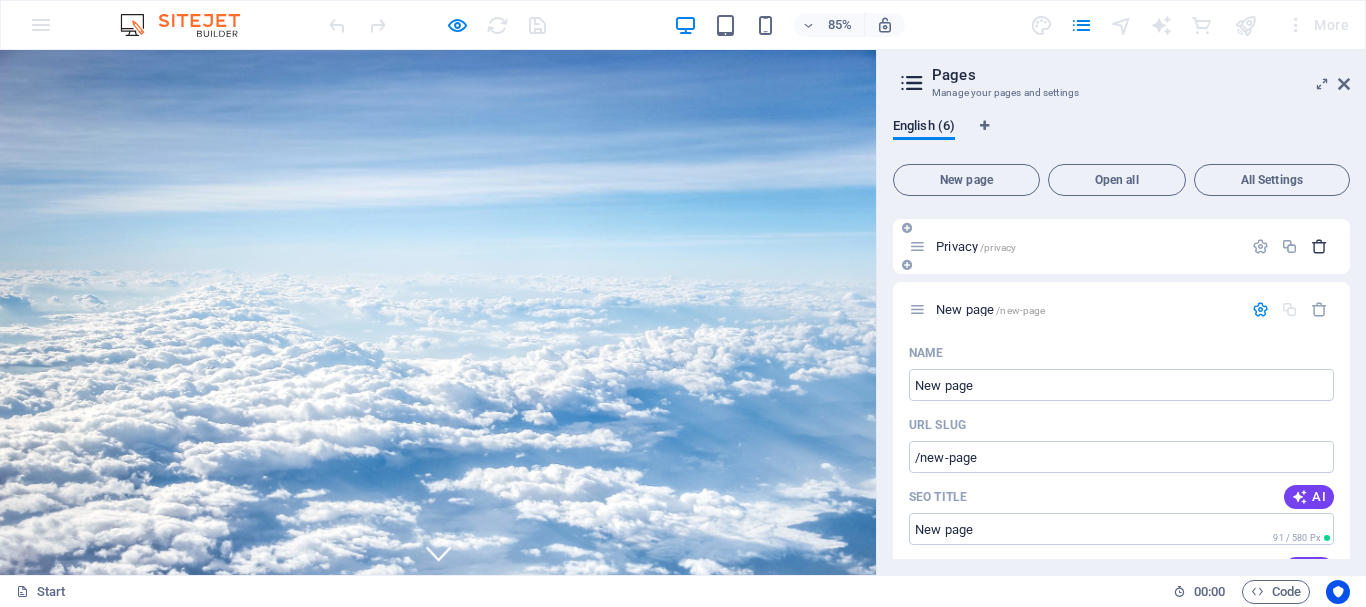 click at bounding box center (1319, 246) 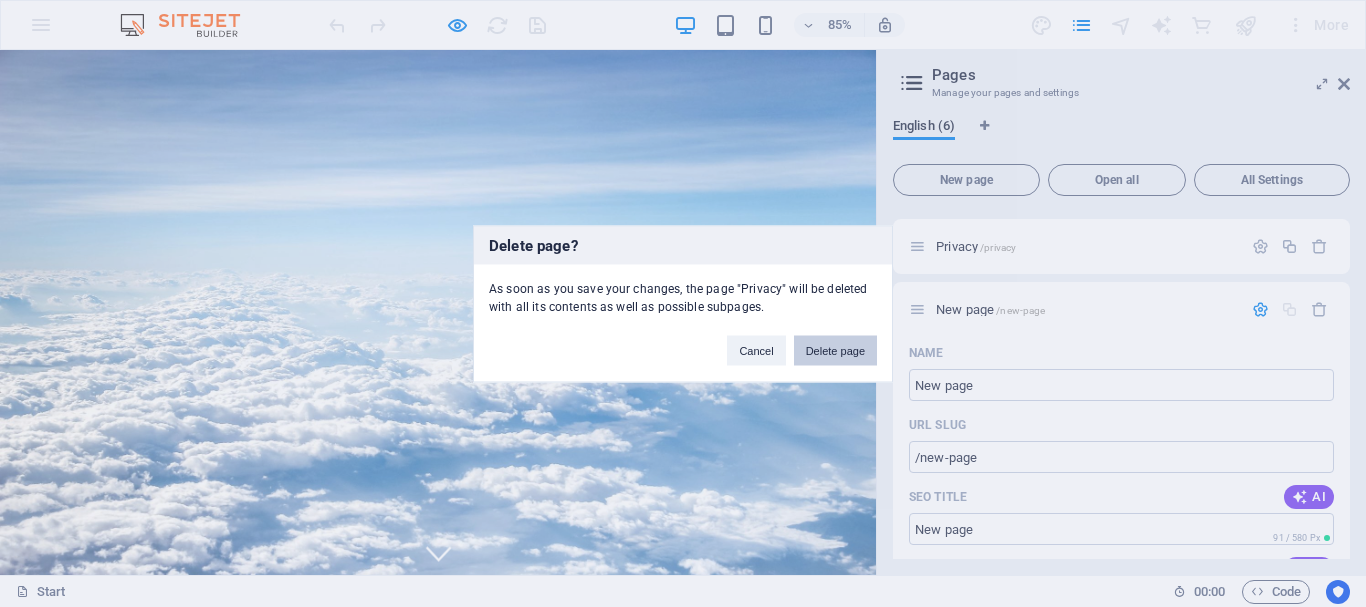 click on "Delete page" at bounding box center [835, 350] 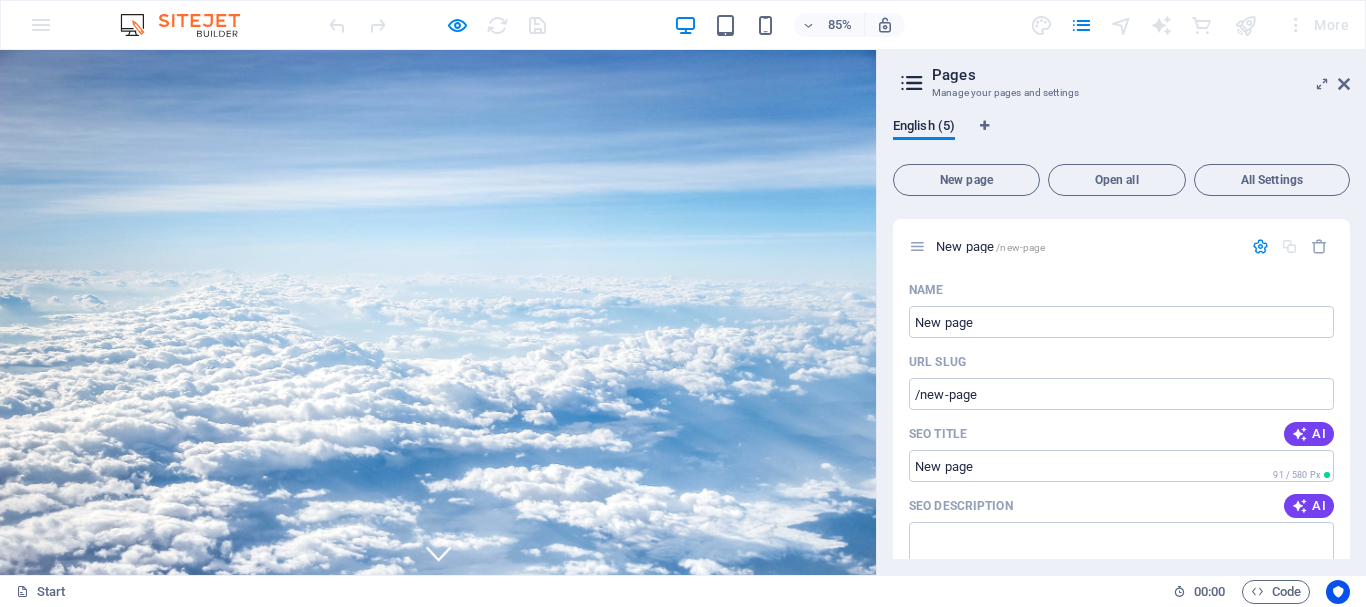 drag, startPoint x: 1350, startPoint y: 422, endPoint x: 1351, endPoint y: 505, distance: 83.00603 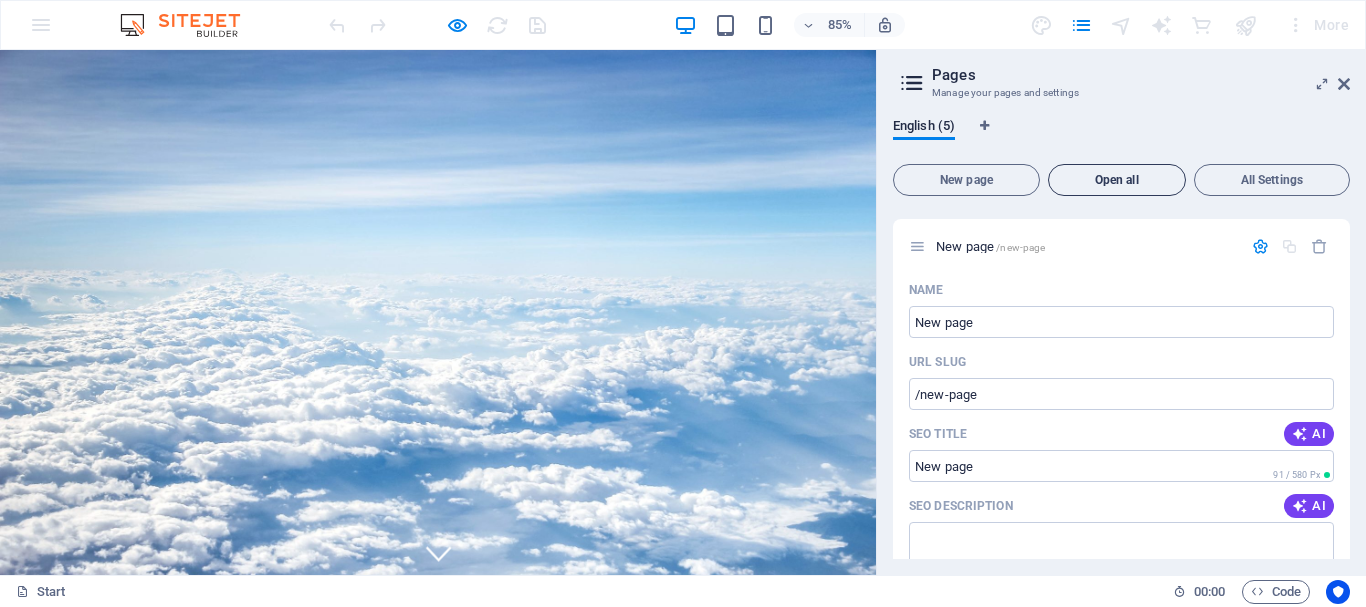 click on "Open all" at bounding box center [1117, 180] 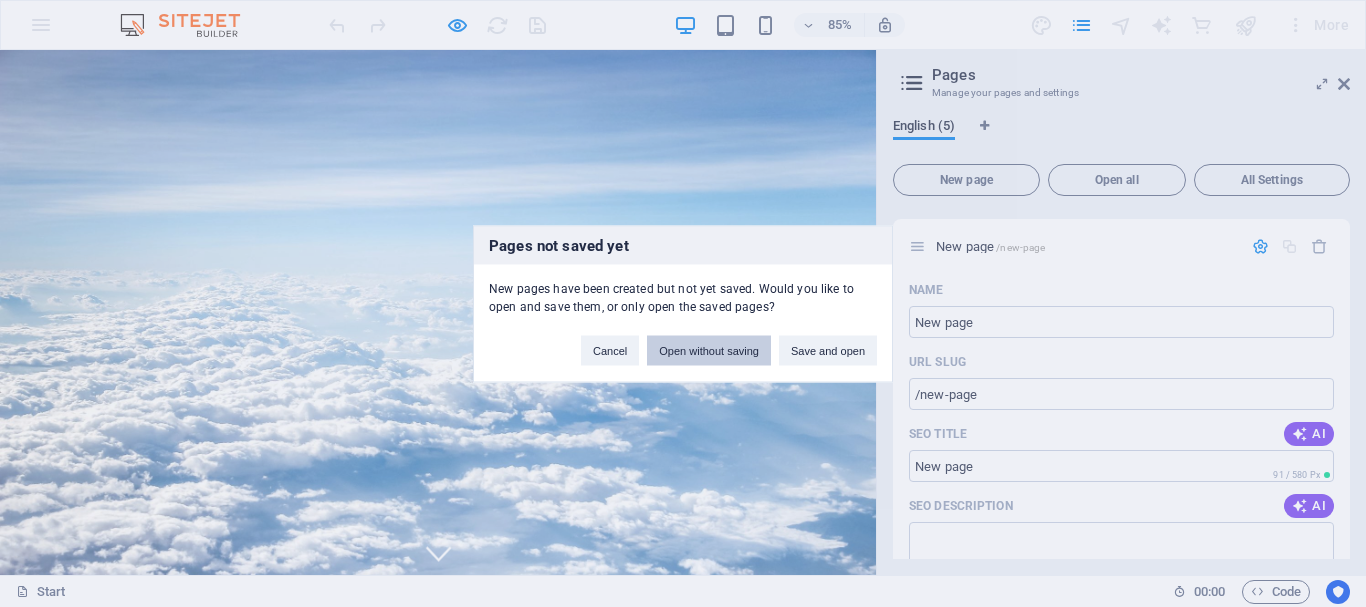 click on "Open without saving" at bounding box center [709, 350] 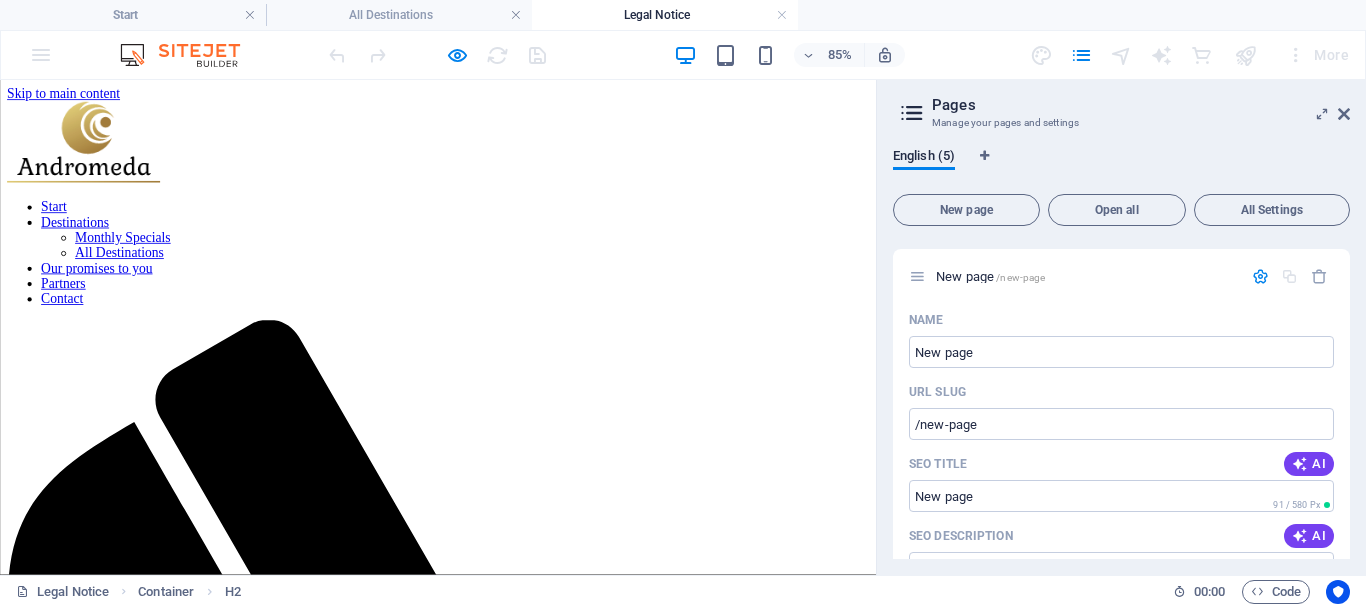 scroll, scrollTop: 0, scrollLeft: 0, axis: both 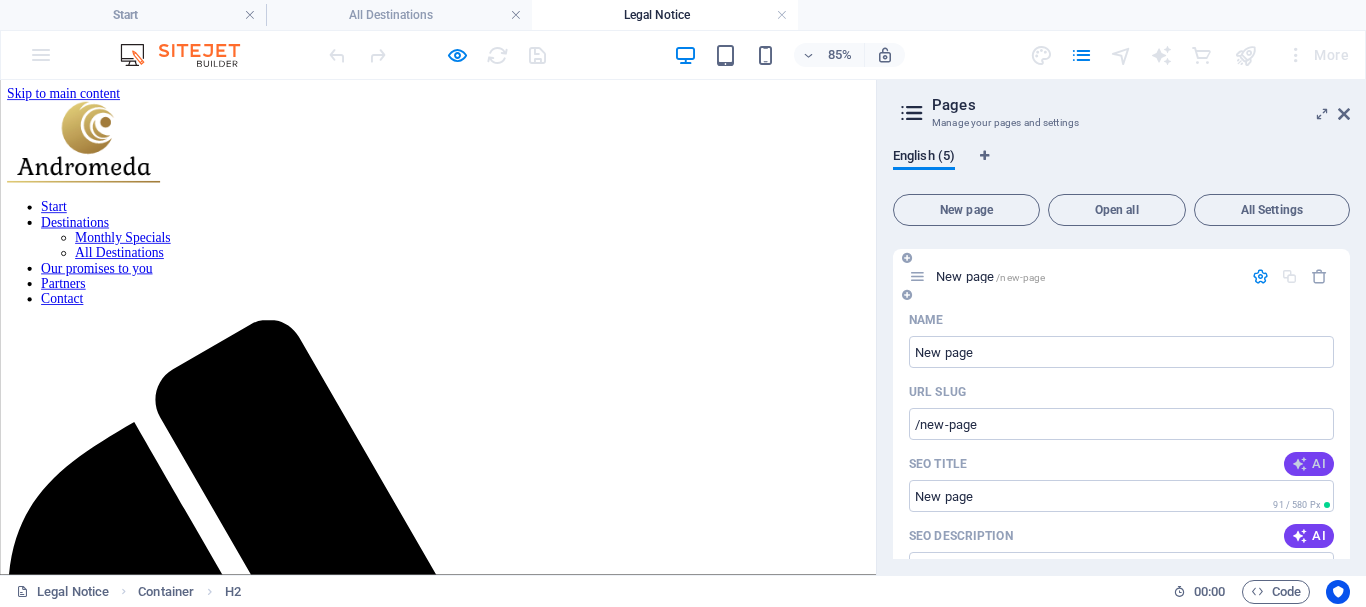 click on "AI" at bounding box center [1309, 464] 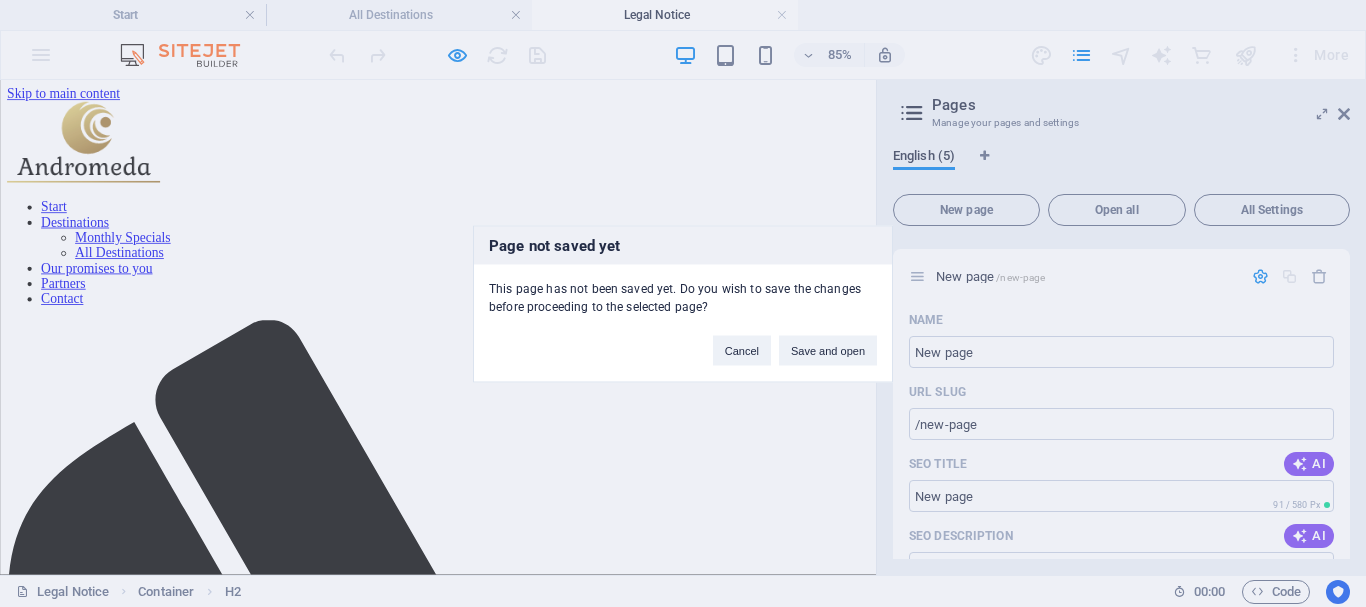 click on "Page not saved yet This page has not been saved yet. Do you wish to save the changes before proceeding to the selected page? Cancel Save and open" at bounding box center [683, 303] 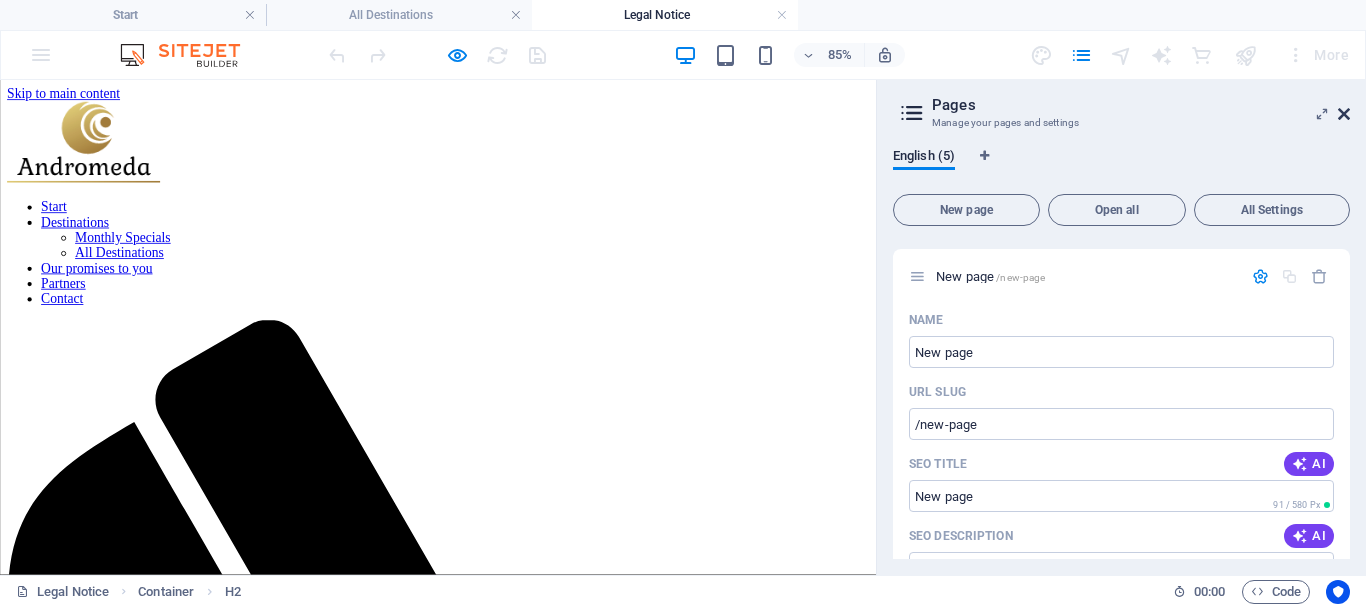click at bounding box center [1344, 114] 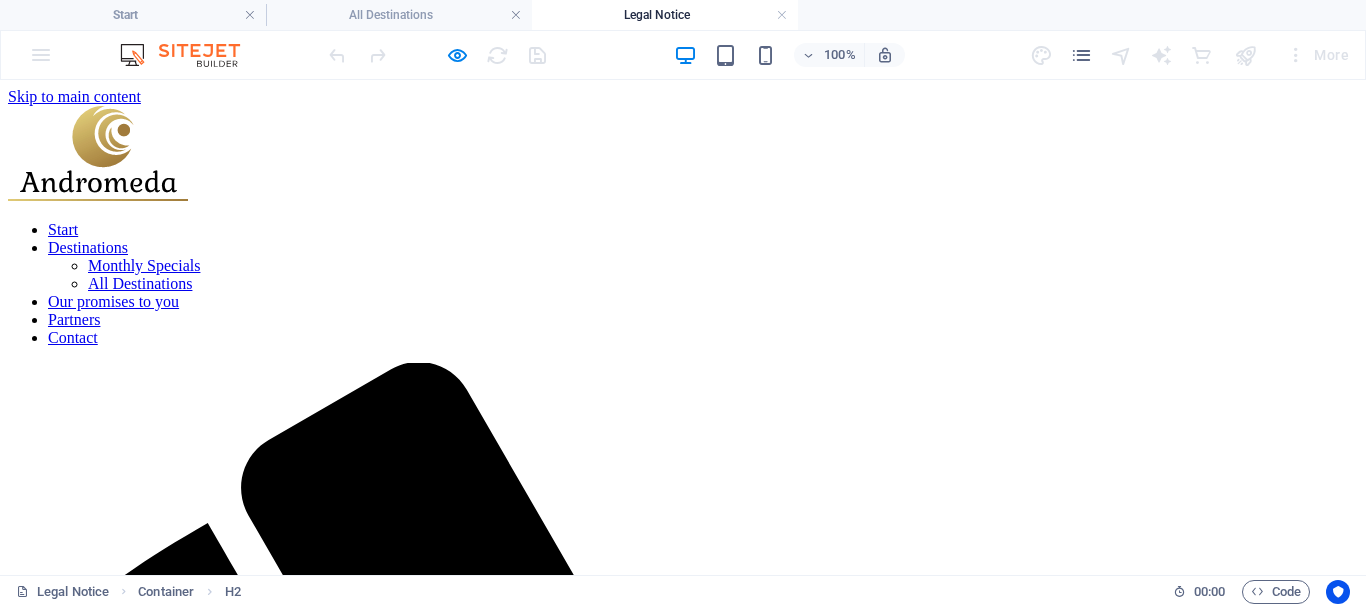 click on "100% More" at bounding box center [683, 55] 